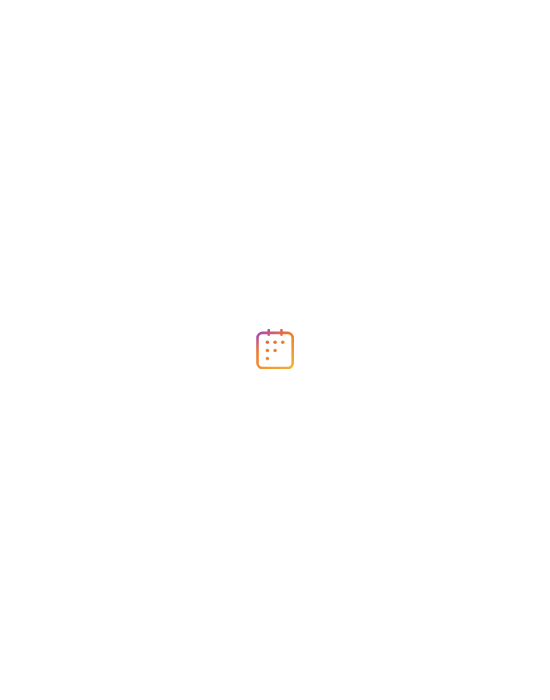 scroll, scrollTop: 0, scrollLeft: 0, axis: both 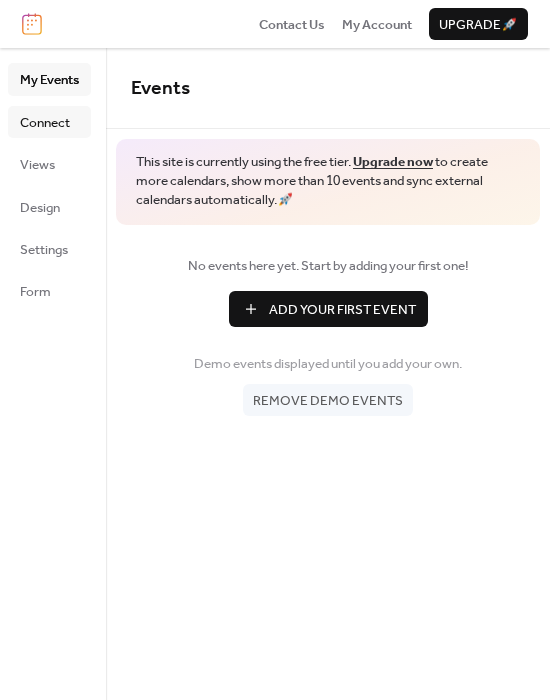 click on "Connect" at bounding box center [45, 123] 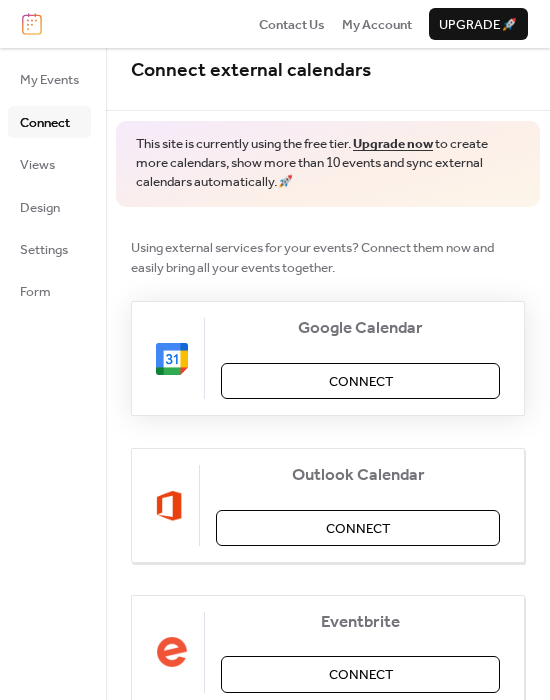 scroll, scrollTop: 0, scrollLeft: 0, axis: both 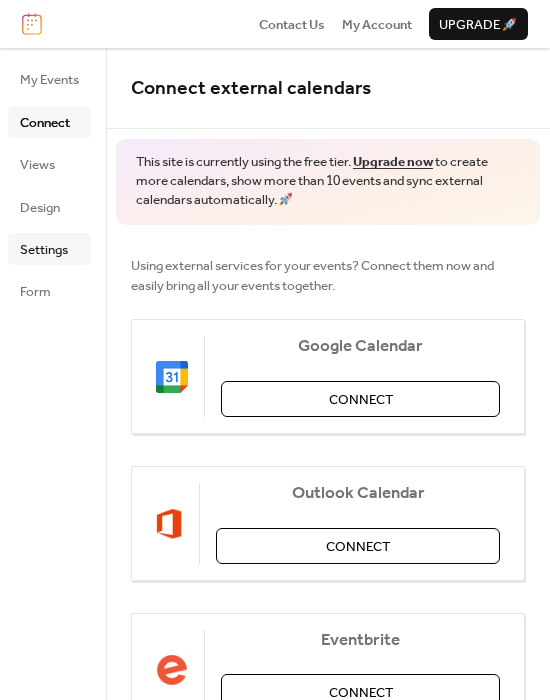 click on "Settings" at bounding box center (44, 250) 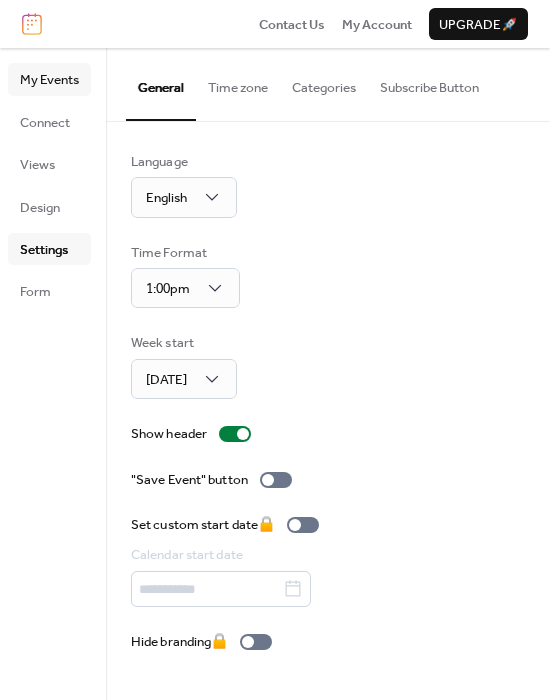 click on "My Events" at bounding box center (49, 80) 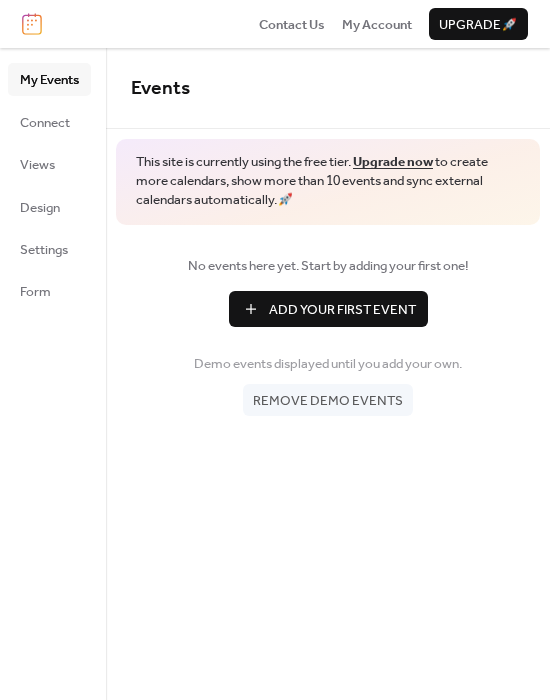 click on "Add Your First Event" at bounding box center (342, 310) 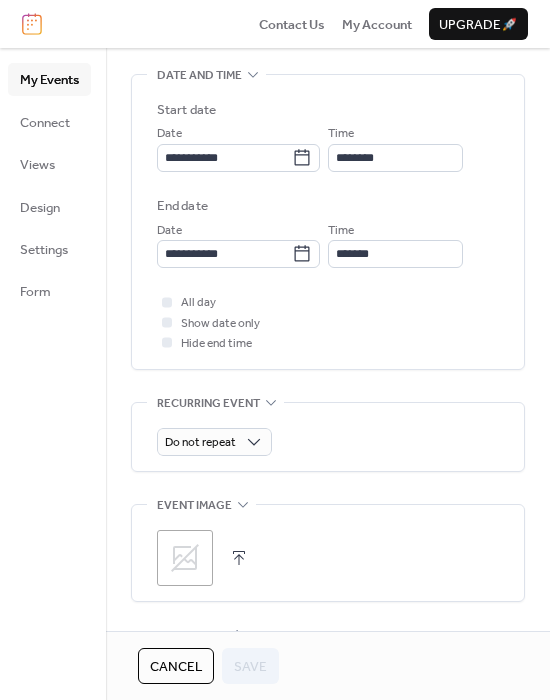 scroll, scrollTop: 820, scrollLeft: 0, axis: vertical 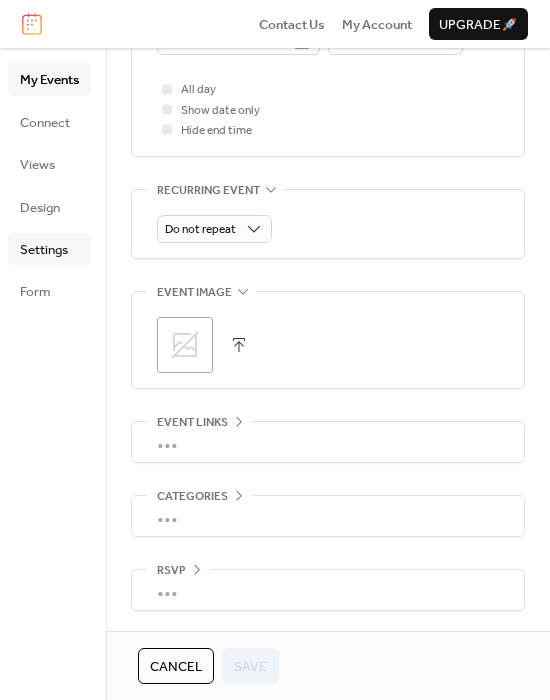 click on "Settings" at bounding box center (44, 250) 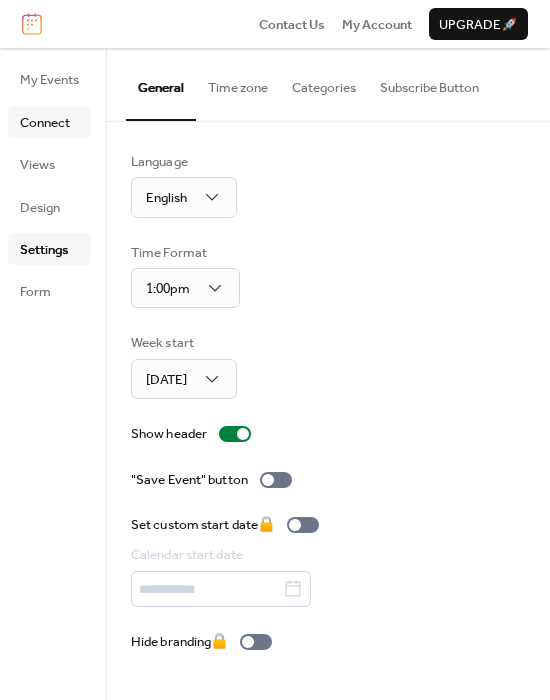 click on "Connect" at bounding box center [49, 122] 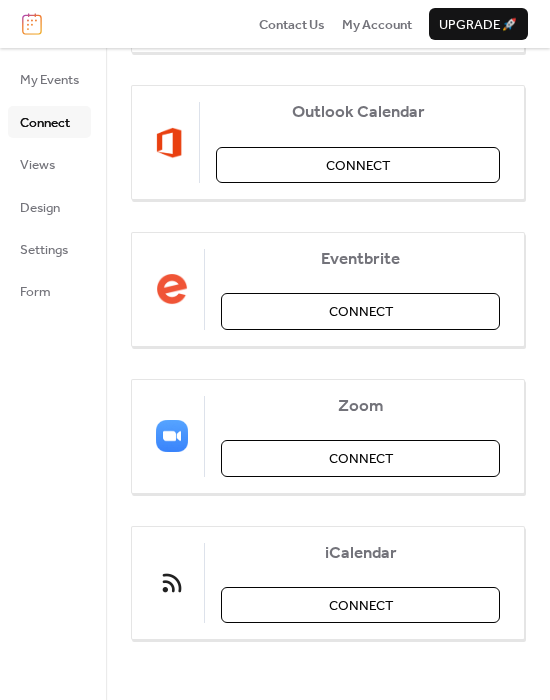 scroll, scrollTop: 0, scrollLeft: 0, axis: both 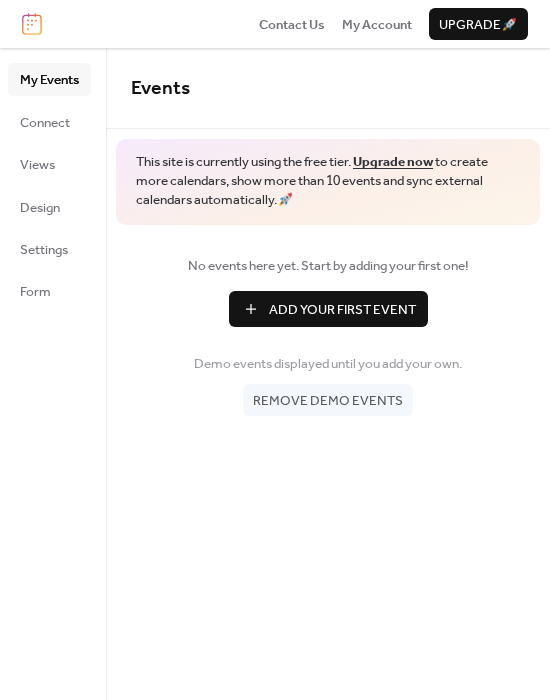 click on "Add Your First Event" at bounding box center (342, 310) 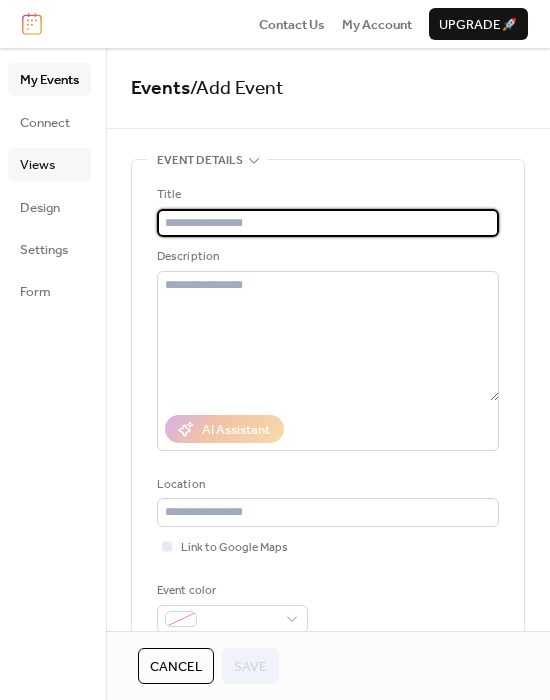 paste on "**********" 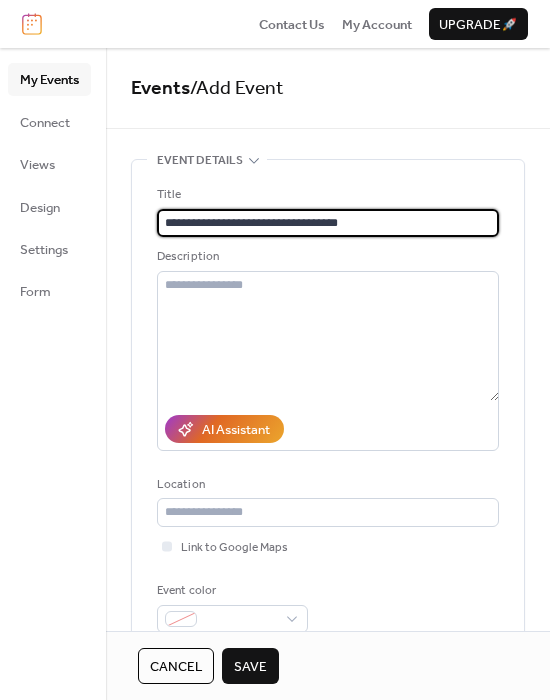 type on "**********" 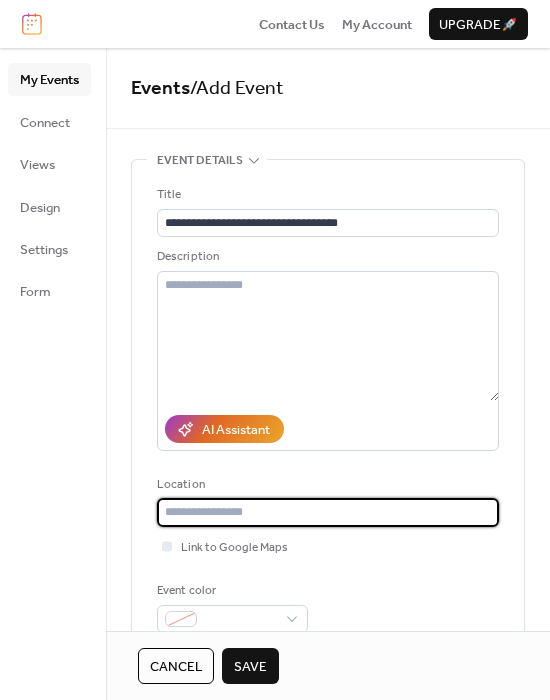 click at bounding box center (328, 512) 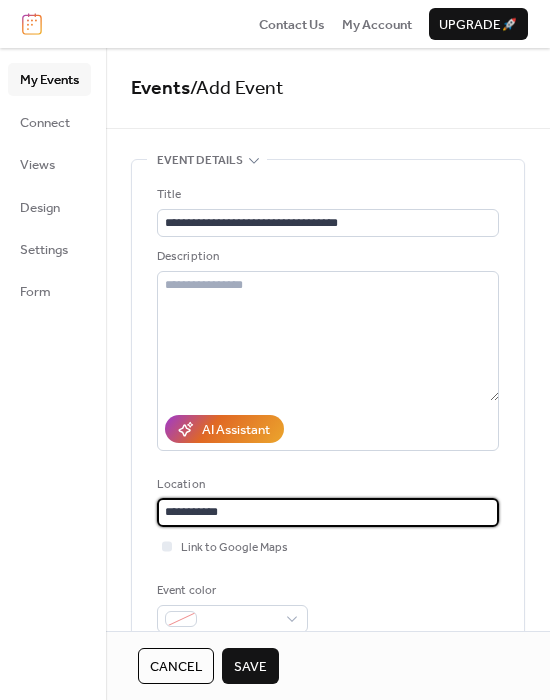 scroll, scrollTop: 0, scrollLeft: 0, axis: both 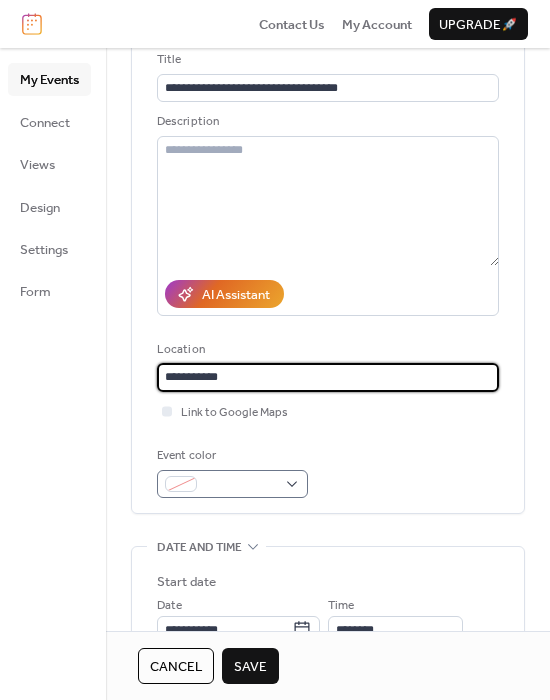 type on "**********" 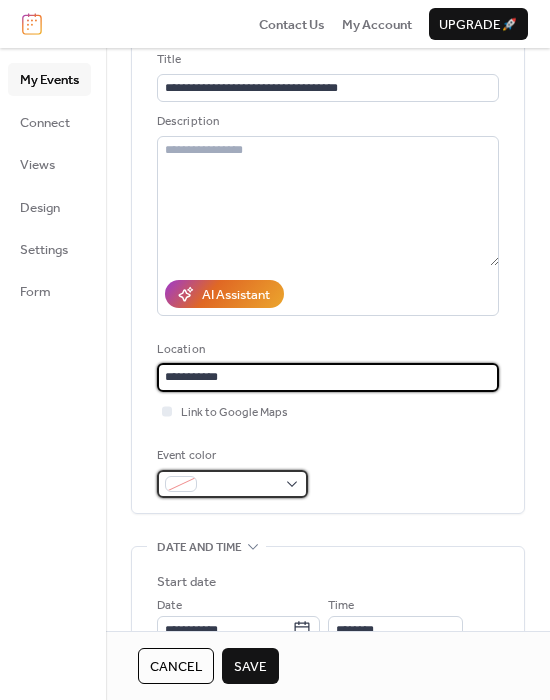 click at bounding box center [232, 484] 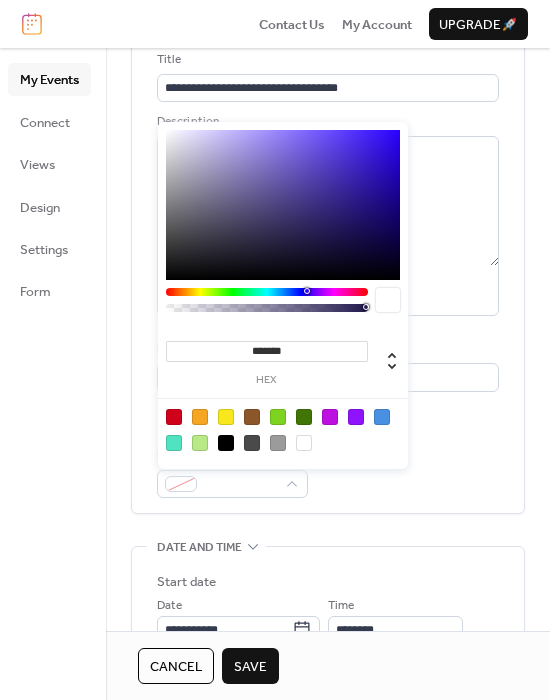 click on "hex" at bounding box center [267, 380] 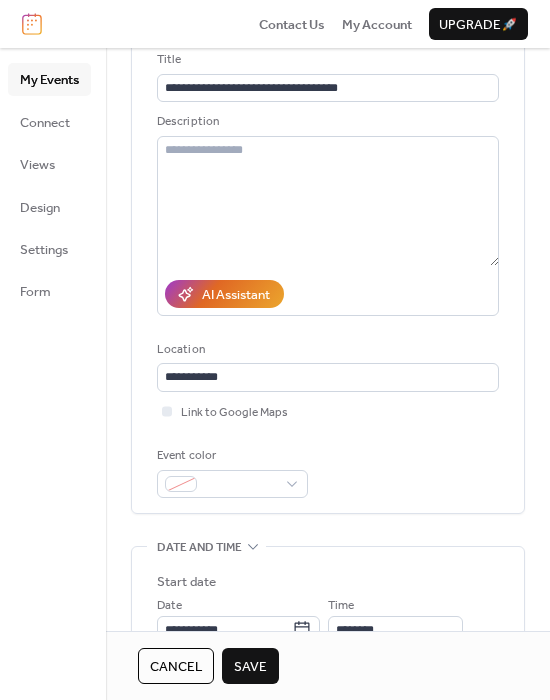click on "Event color" at bounding box center [328, 472] 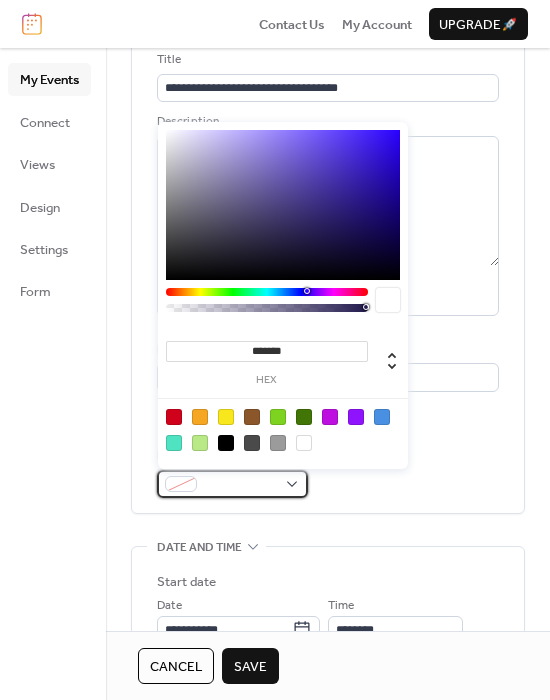 click at bounding box center [232, 484] 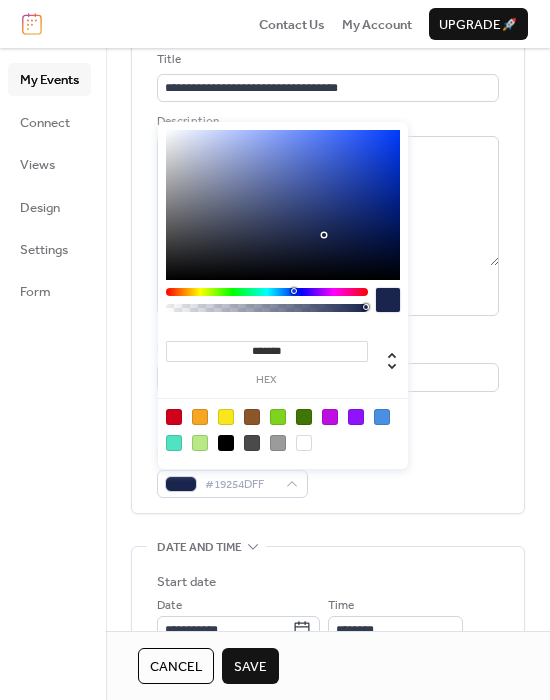 click at bounding box center (267, 292) 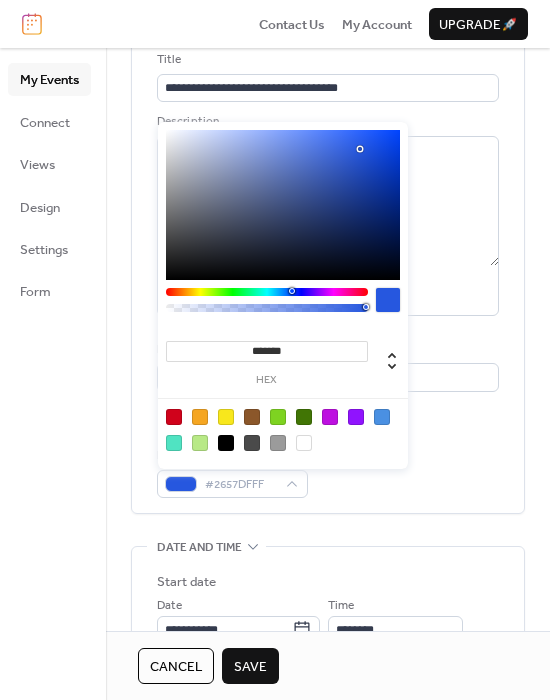 drag, startPoint x: 338, startPoint y: 209, endPoint x: 360, endPoint y: 148, distance: 64.84597 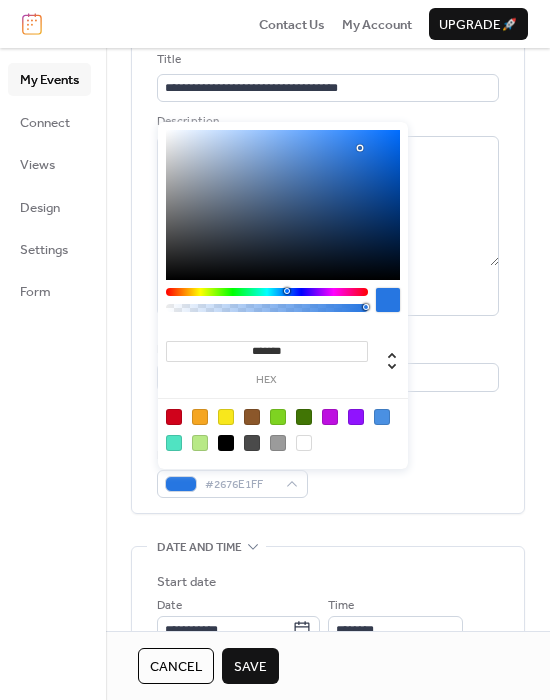 click at bounding box center [287, 291] 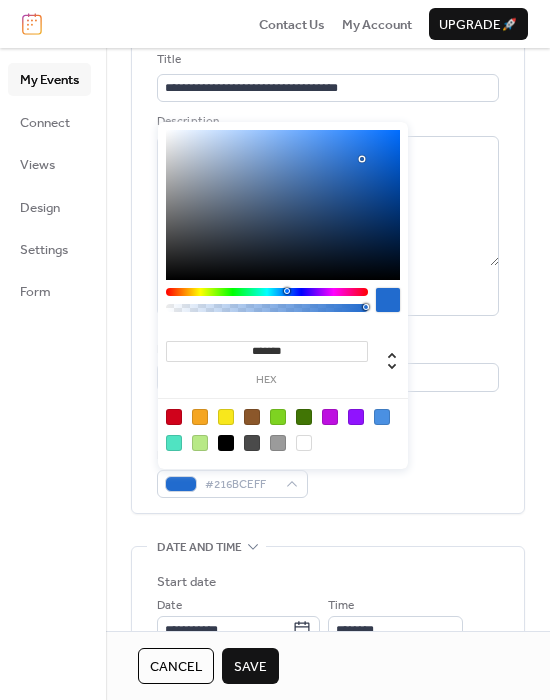 type on "*******" 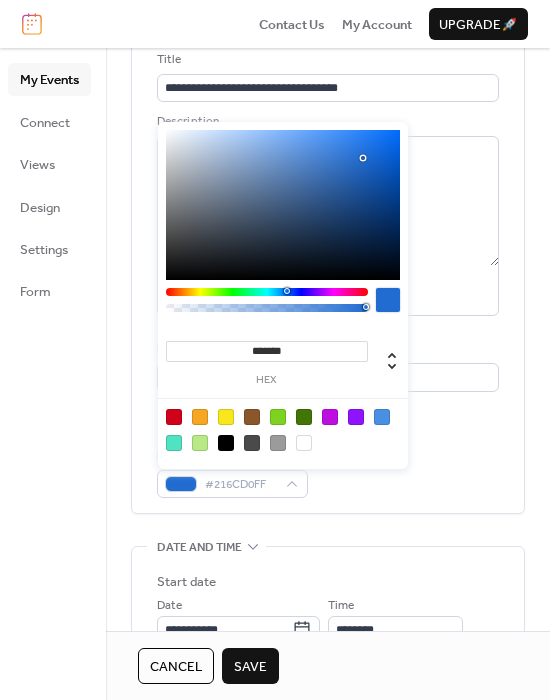 drag, startPoint x: 372, startPoint y: 171, endPoint x: 362, endPoint y: 158, distance: 16.40122 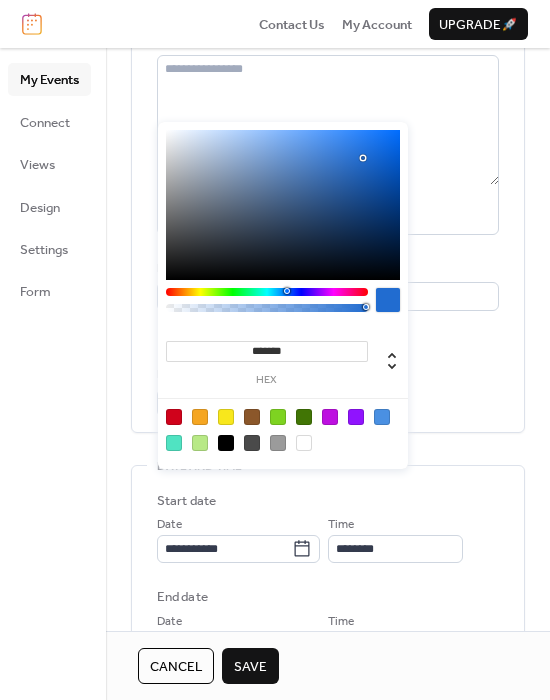 scroll, scrollTop: 230, scrollLeft: 0, axis: vertical 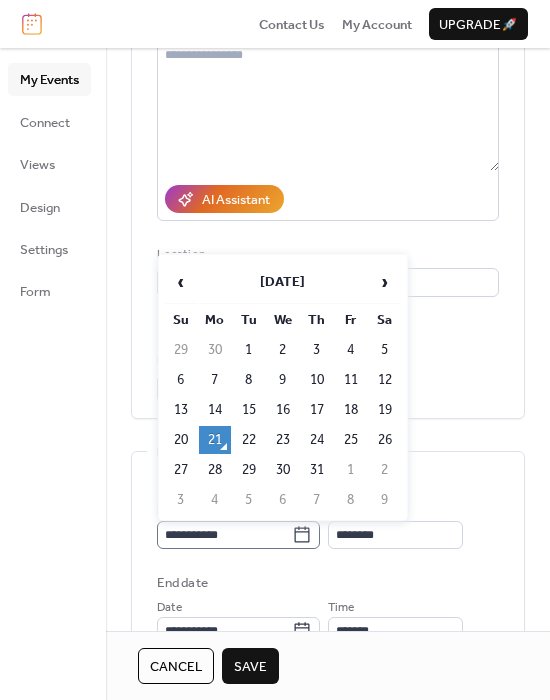 click 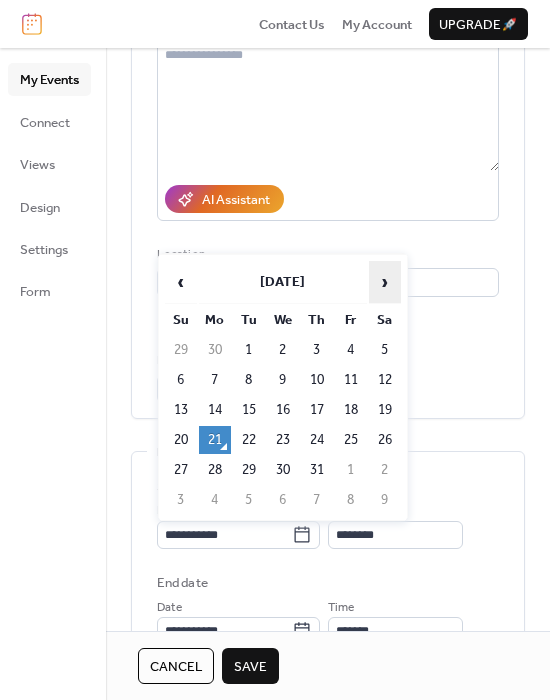 click on "›" at bounding box center [385, 282] 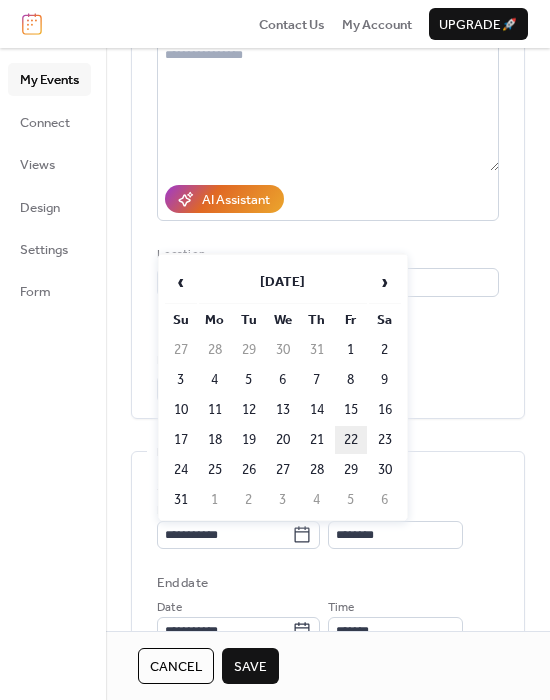 click on "22" at bounding box center [351, 440] 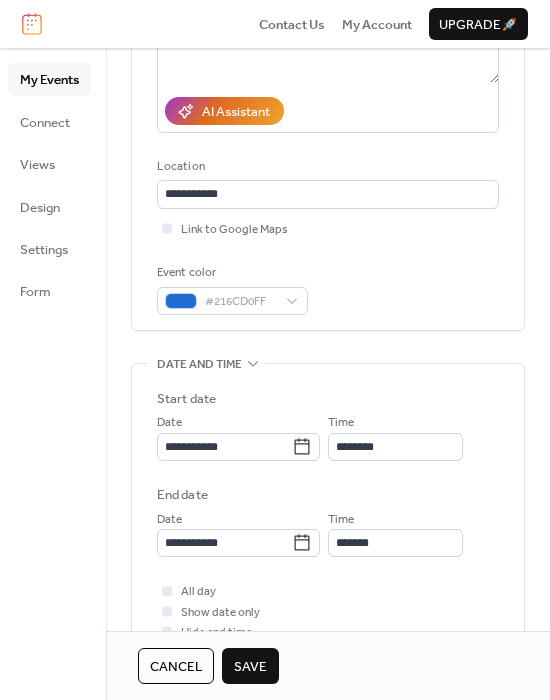 scroll, scrollTop: 320, scrollLeft: 0, axis: vertical 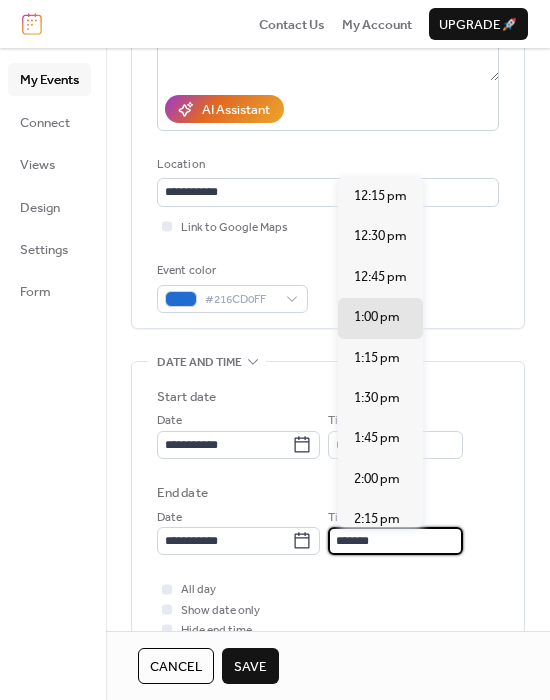 click on "*******" at bounding box center [395, 541] 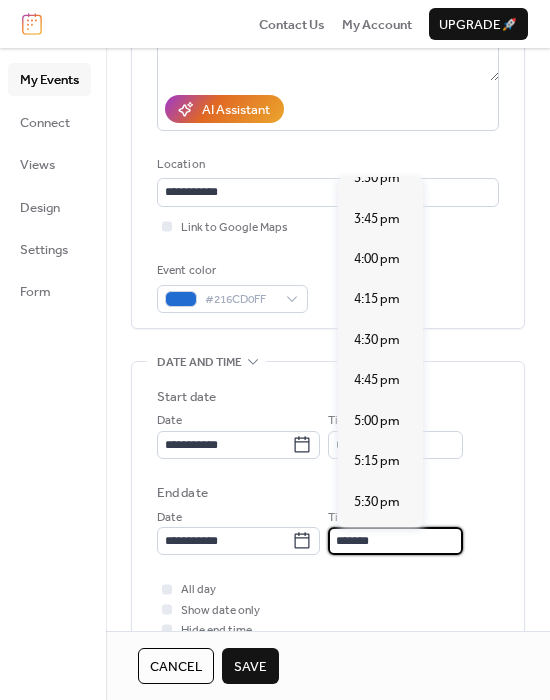 scroll, scrollTop: 544, scrollLeft: 0, axis: vertical 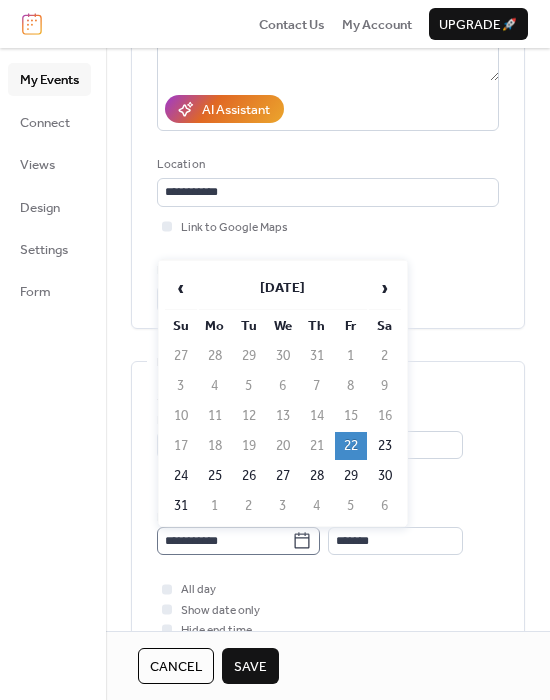 click 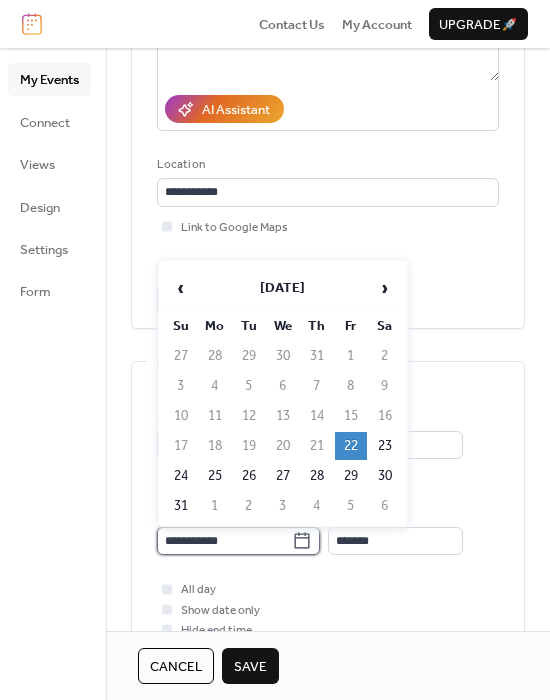click on "**********" at bounding box center [224, 541] 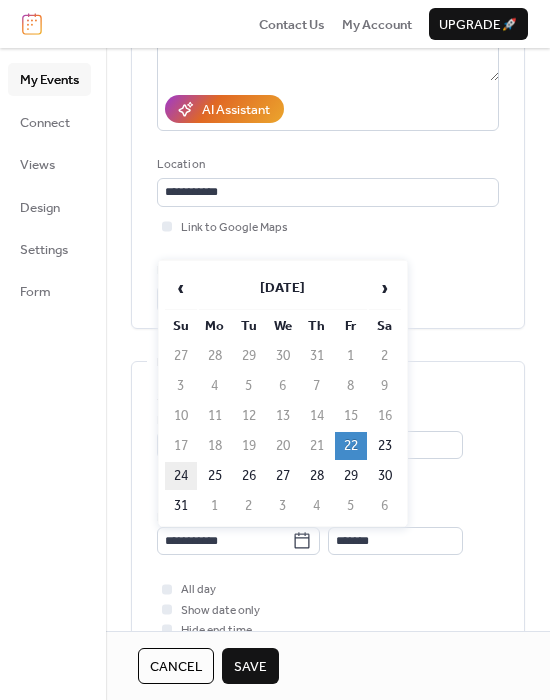 click on "24" at bounding box center (181, 476) 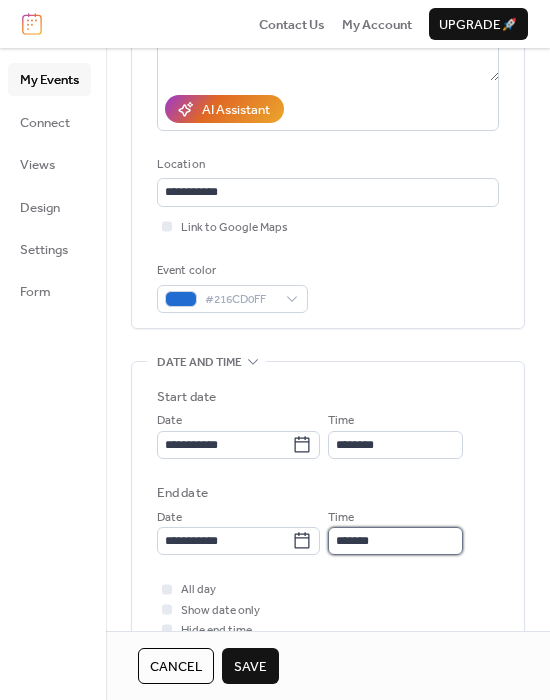 click on "*******" at bounding box center (395, 541) 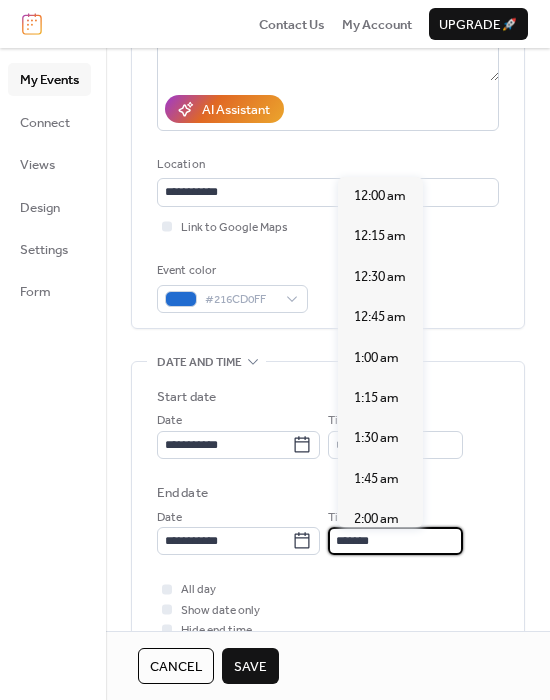 scroll, scrollTop: 2074, scrollLeft: 0, axis: vertical 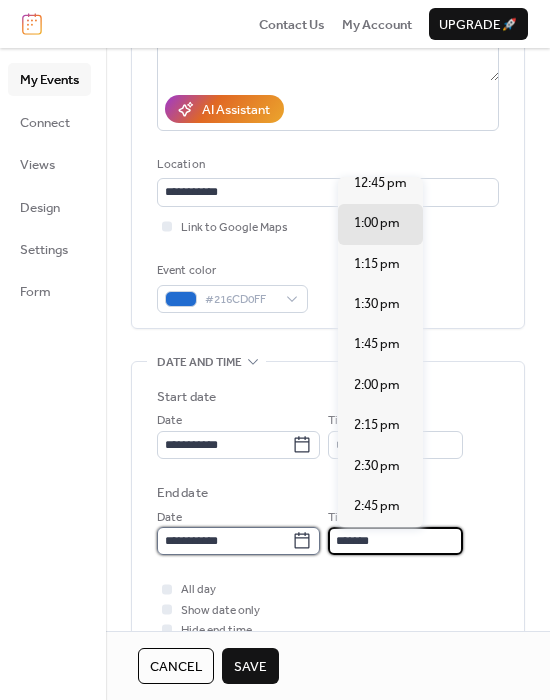 click on "**********" at bounding box center [224, 541] 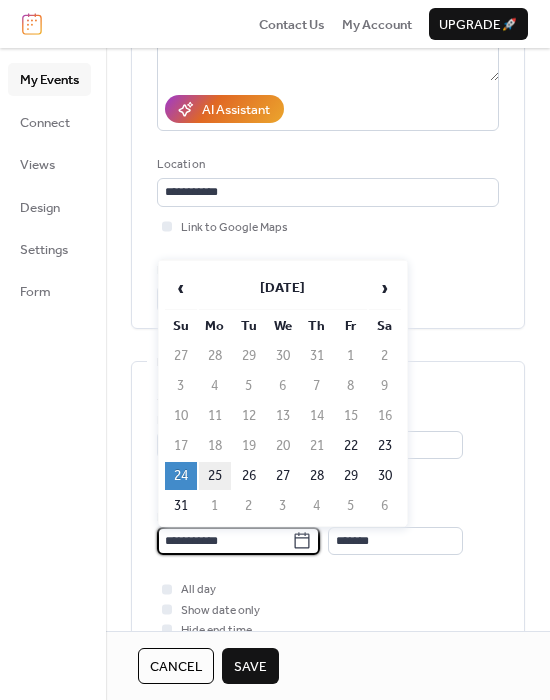 click on "25" at bounding box center (215, 476) 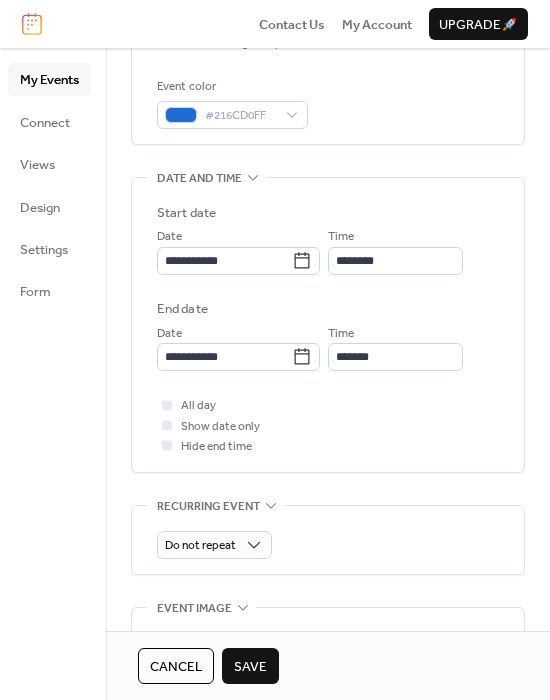 scroll, scrollTop: 513, scrollLeft: 0, axis: vertical 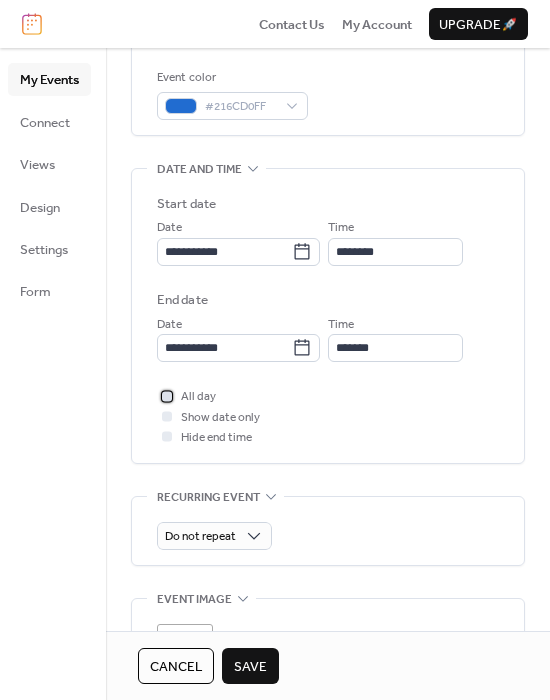 click at bounding box center (167, 396) 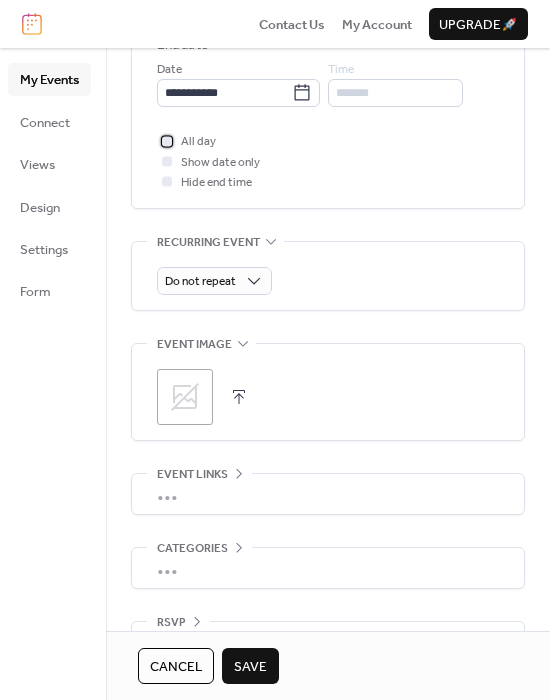 scroll, scrollTop: 769, scrollLeft: 0, axis: vertical 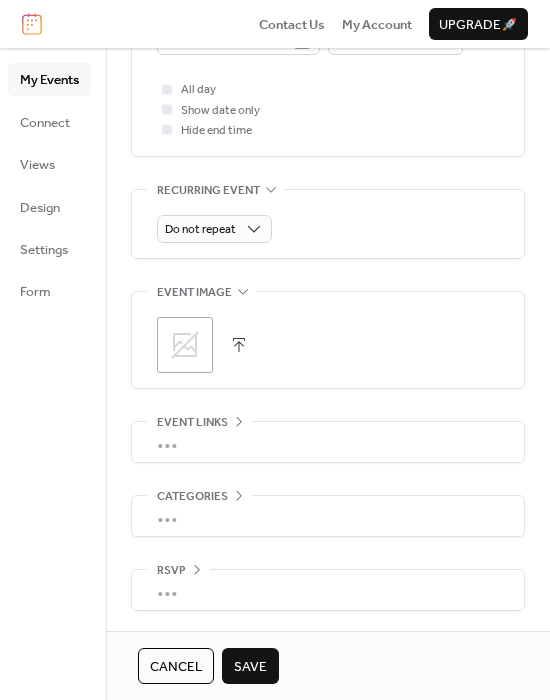 click on "•••" at bounding box center [328, 442] 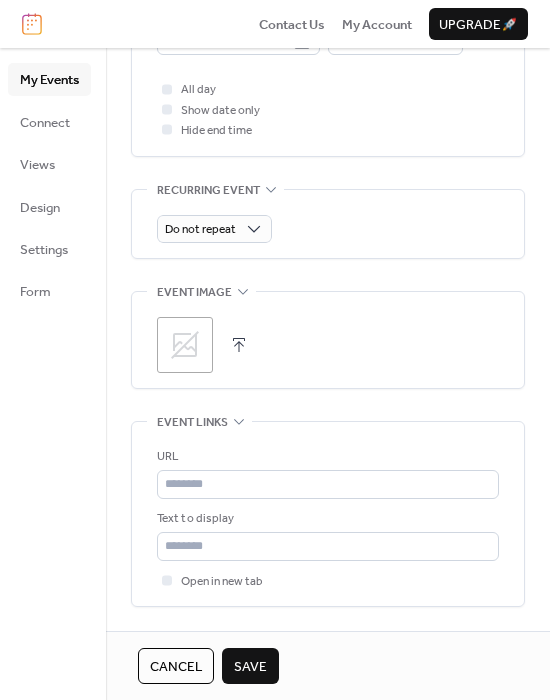 scroll, scrollTop: 820, scrollLeft: 0, axis: vertical 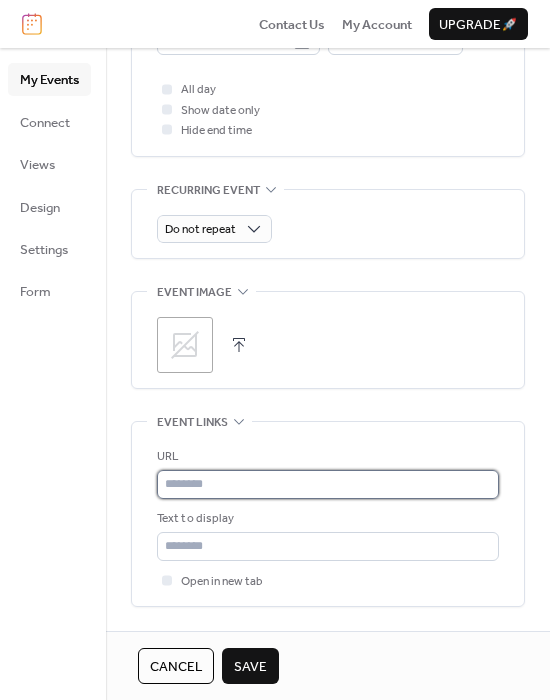 click at bounding box center (328, 484) 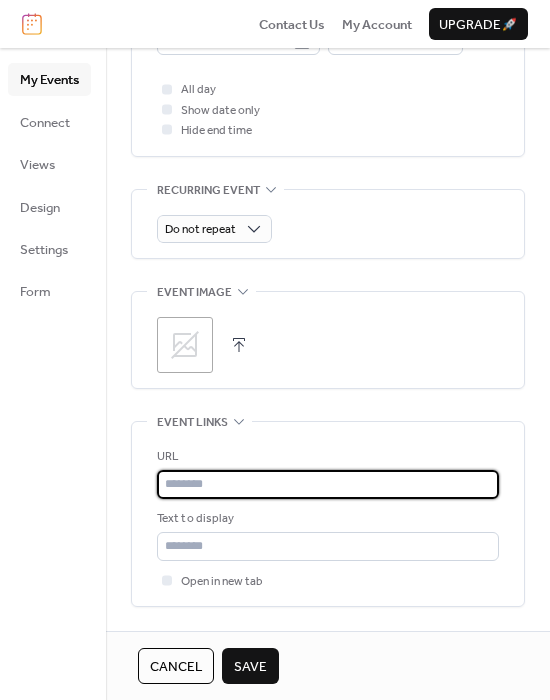 paste on "**********" 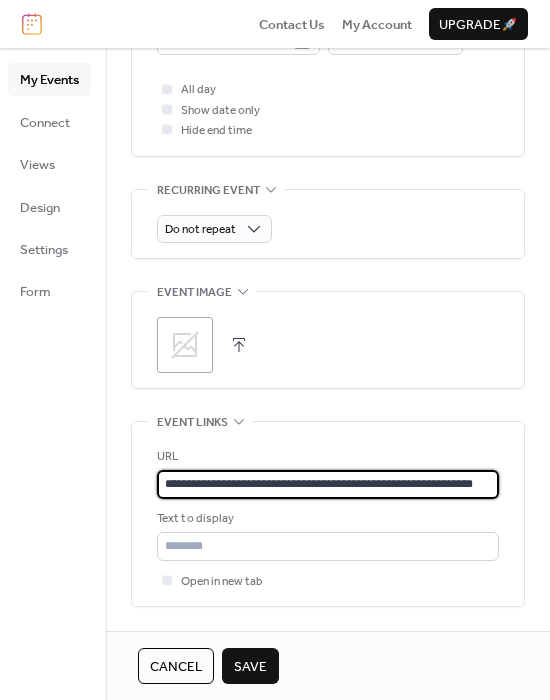 scroll, scrollTop: 0, scrollLeft: 36, axis: horizontal 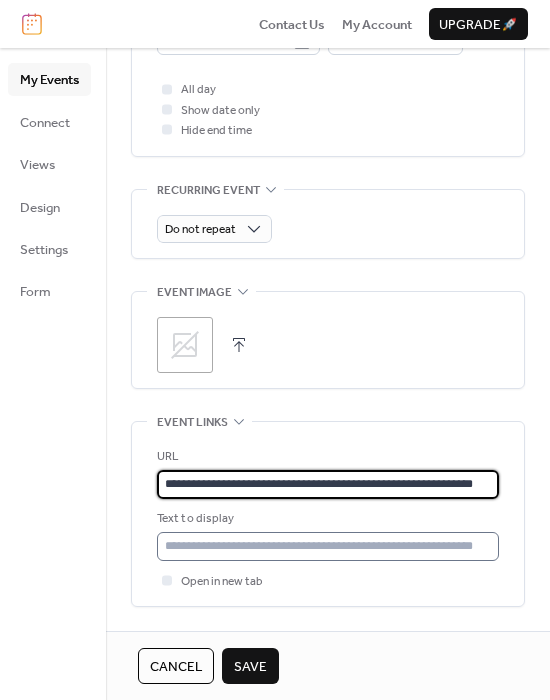 type on "**********" 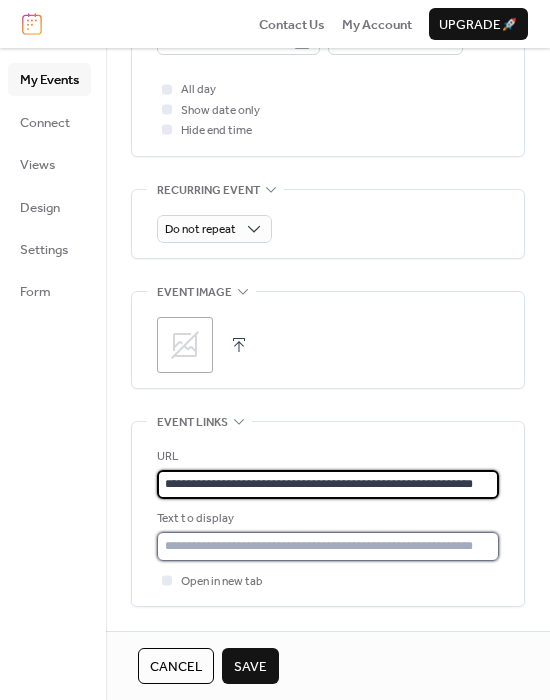 scroll, scrollTop: 0, scrollLeft: 0, axis: both 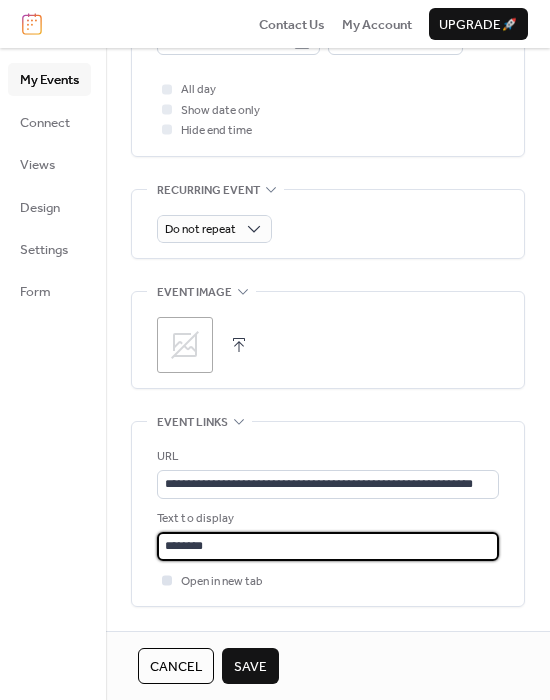 type on "********" 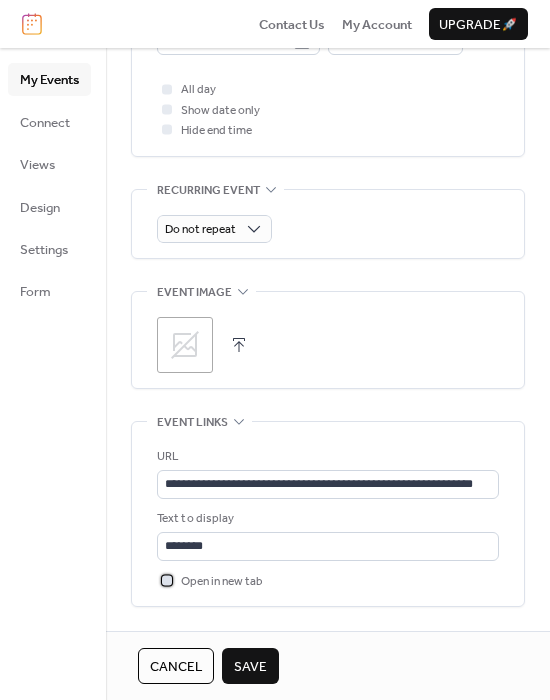click on "Open in new tab" at bounding box center [222, 582] 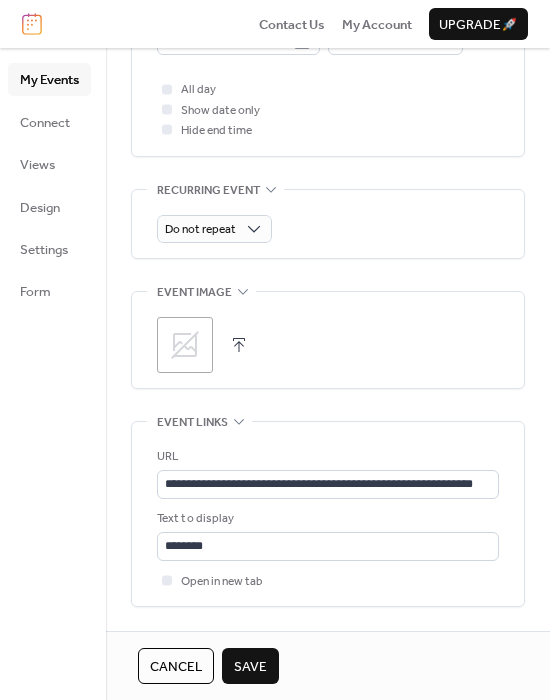 click on "Save" at bounding box center (250, 667) 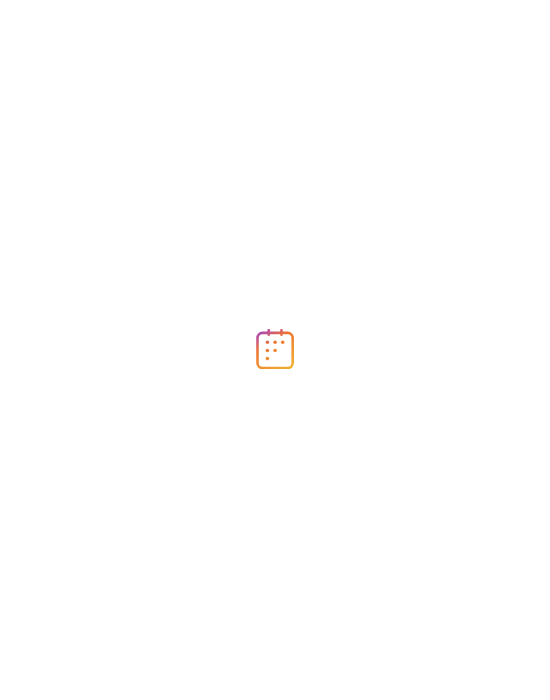 scroll, scrollTop: 0, scrollLeft: 0, axis: both 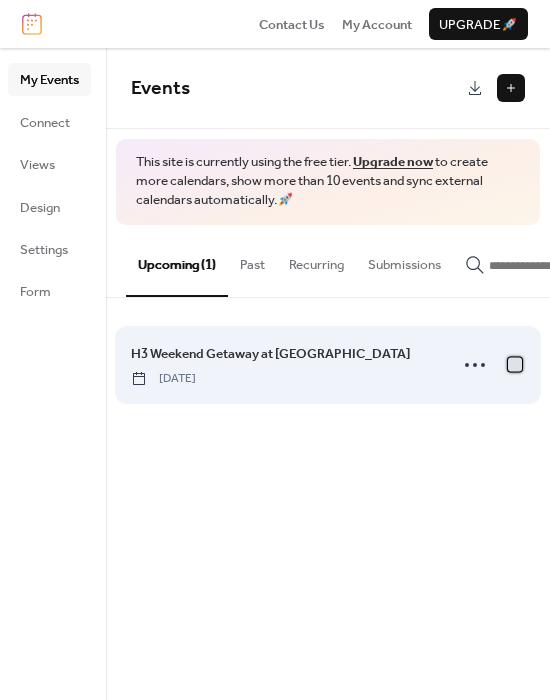 click at bounding box center (515, 364) 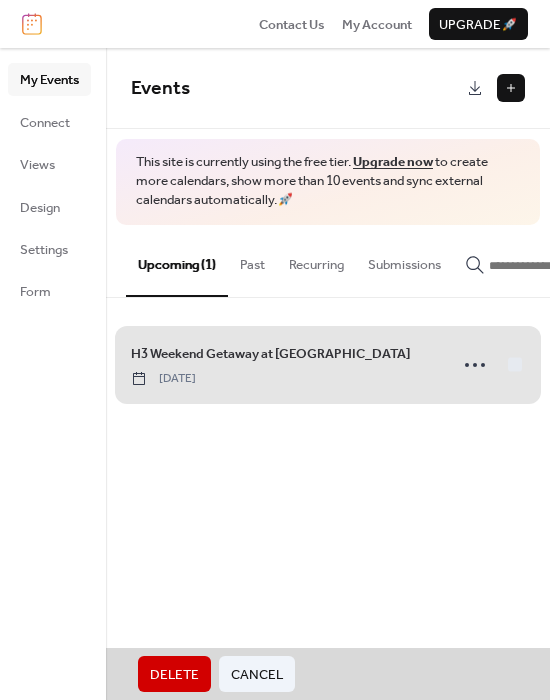 click on "H3 Weekend Getaway at Kohls Resort Friday, August 22, 2025" at bounding box center [328, 365] 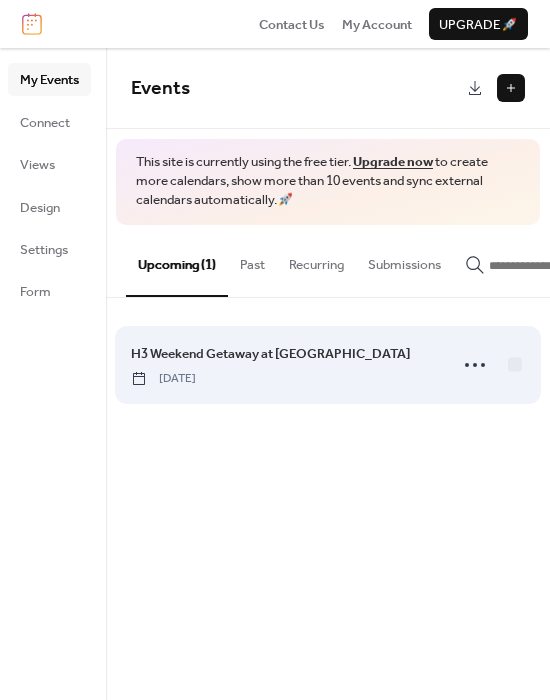 click on "H3 Weekend Getaway at Kohls Resort Friday, August 22, 2025" at bounding box center (283, 365) 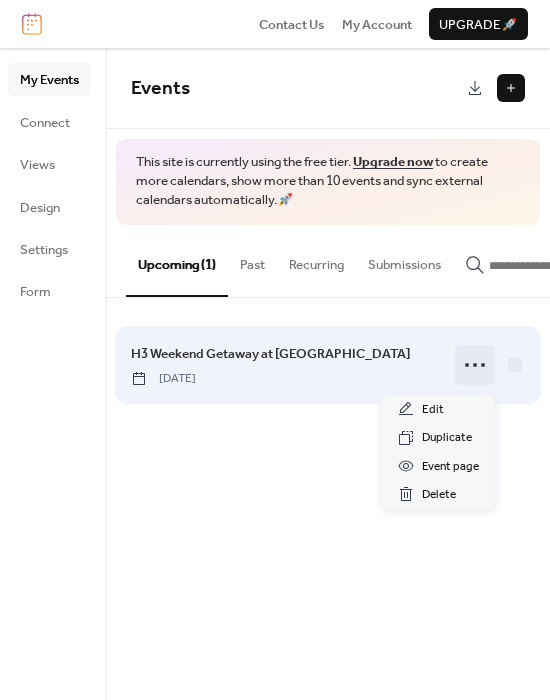 click 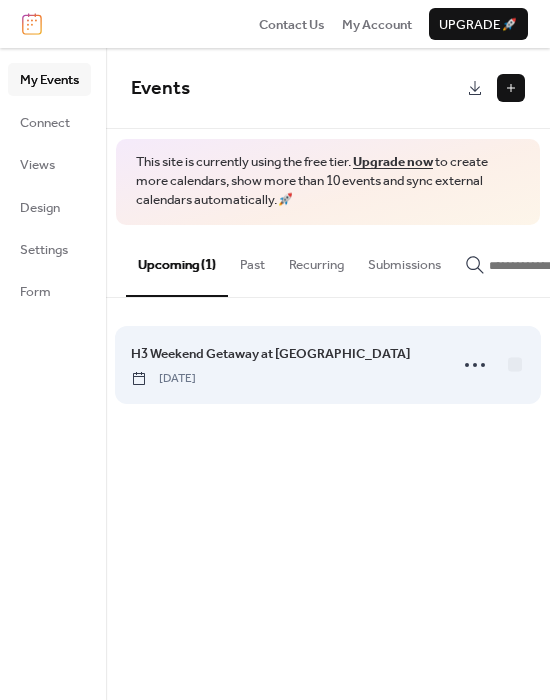 click on "H3 Weekend Getaway at Kohls Resort Friday, August 22, 2025" at bounding box center (328, 365) 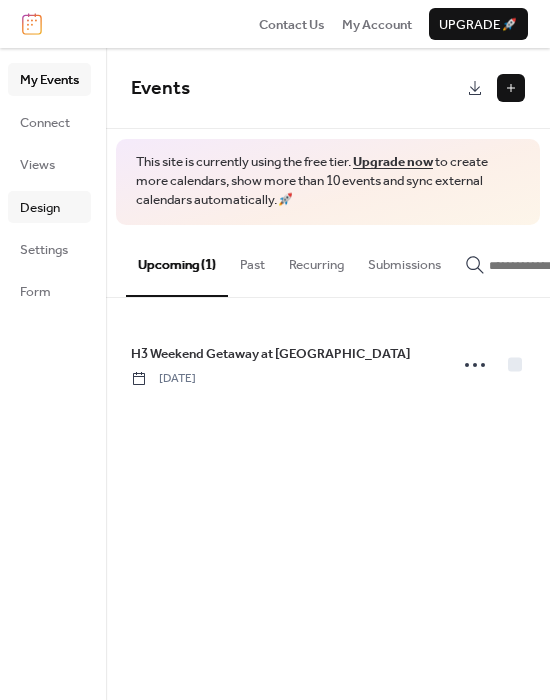 click on "Design" at bounding box center [49, 207] 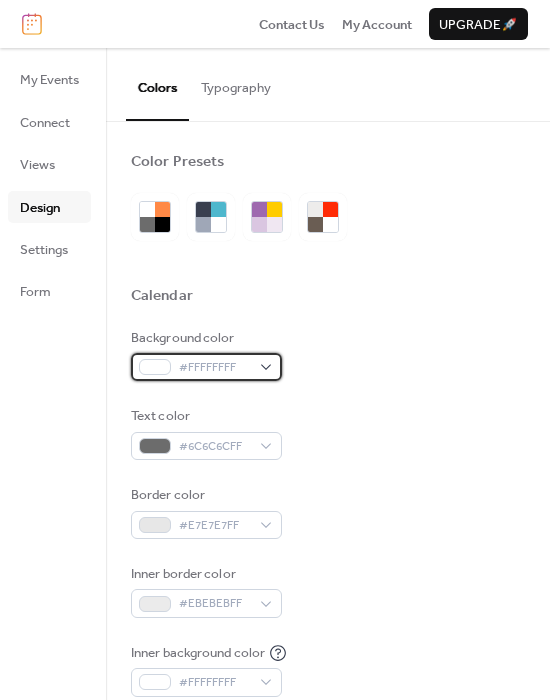 click on "#FFFFFFFF" at bounding box center (206, 367) 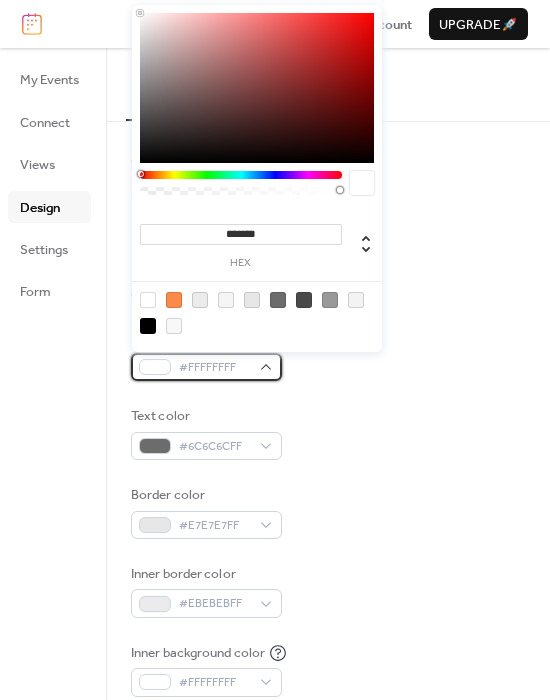 click on "#FFFFFFFF" at bounding box center (206, 367) 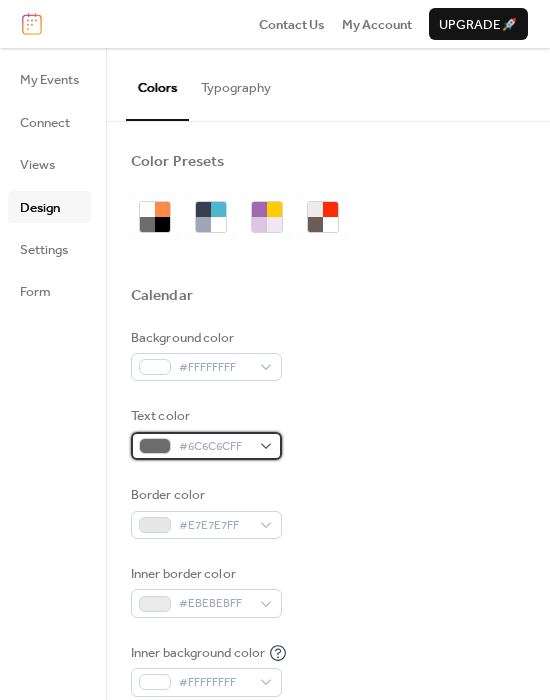 click on "#6C6C6CFF" at bounding box center [206, 446] 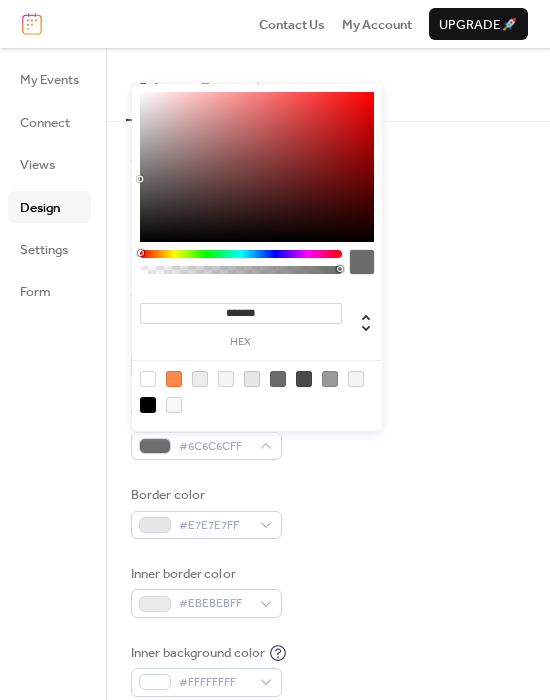 click on "Background color #FFFFFFFF Text color #6C6C6CFF Border color #E7E7E7FF Inner border color #EBEBEBFF Inner background color #FFFFFFFF Default event color #FF8946FF" at bounding box center (328, 552) 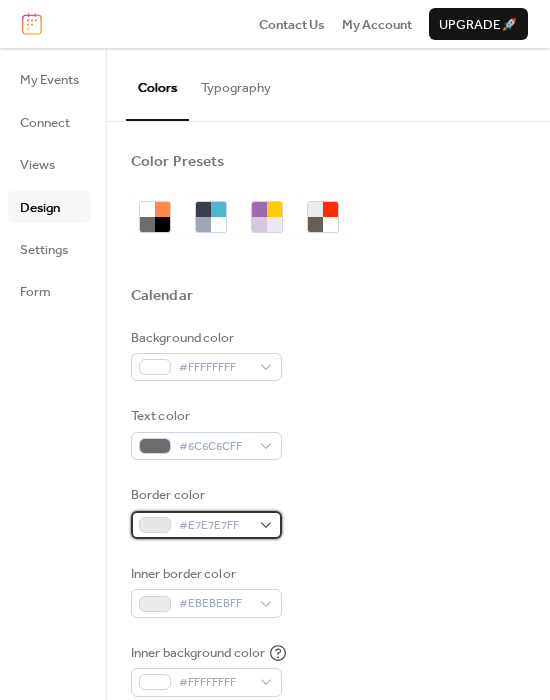 click on "#E7E7E7FF" at bounding box center [206, 525] 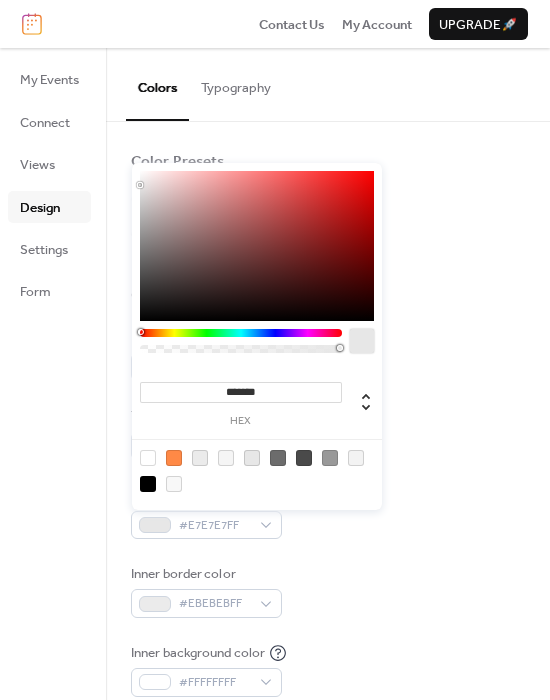 click on "*******" at bounding box center [241, 392] 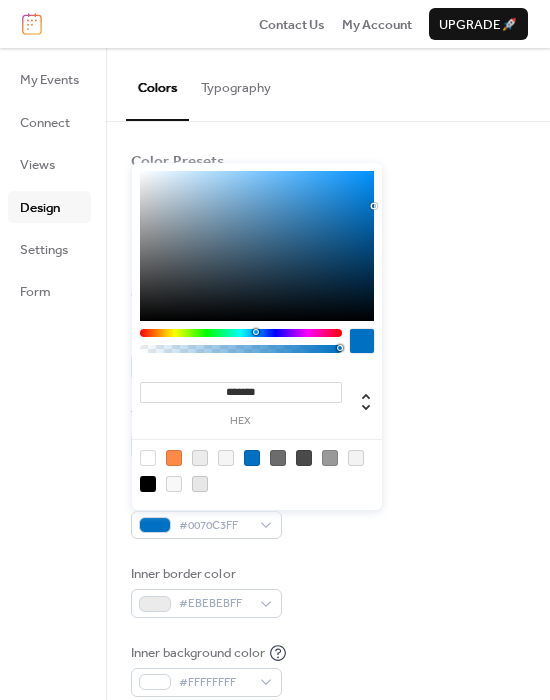 click on "Inner border color #EBEBEBFF" at bounding box center (328, 591) 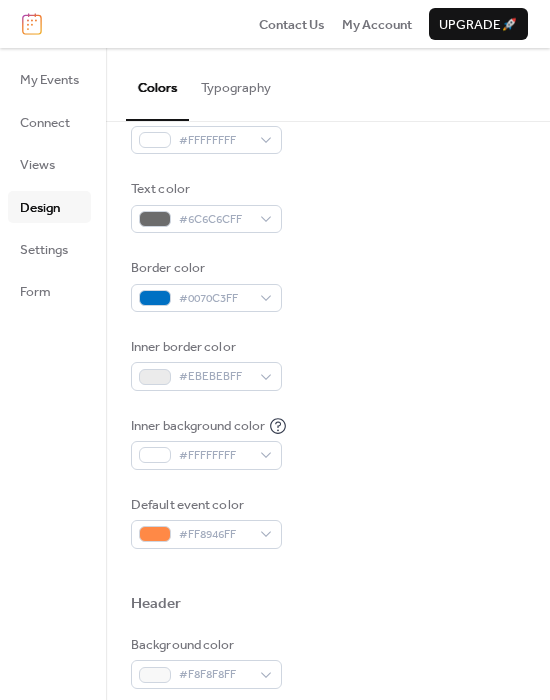 scroll, scrollTop: 230, scrollLeft: 0, axis: vertical 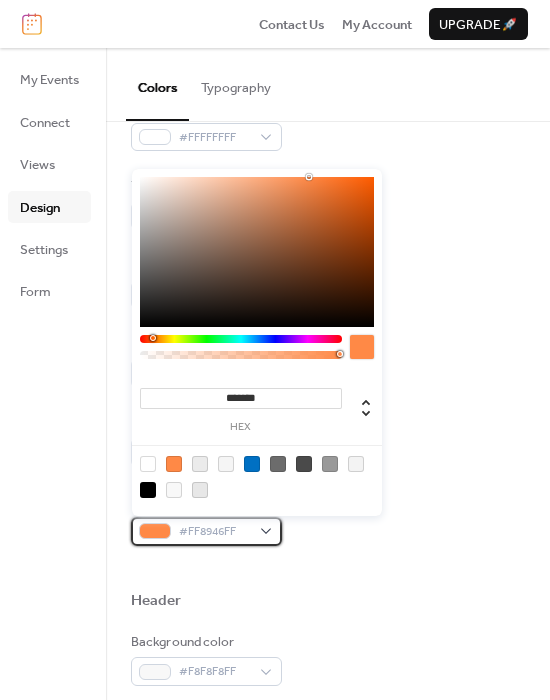 click on "#FF8946FF" at bounding box center (214, 532) 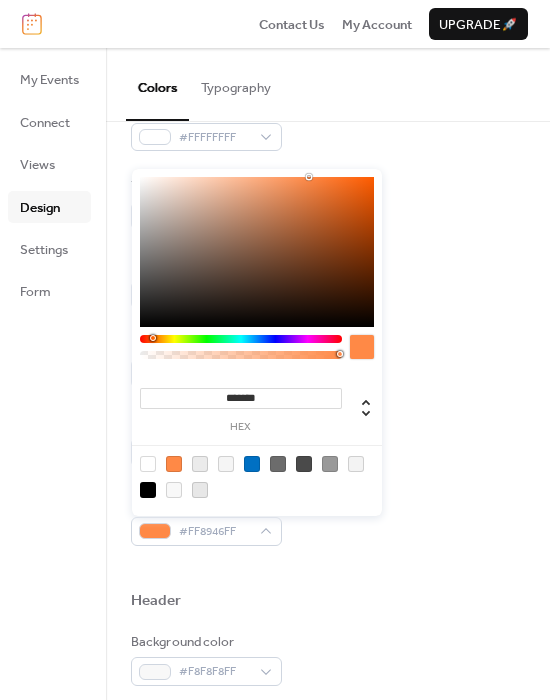 click on "*******" at bounding box center (241, 398) 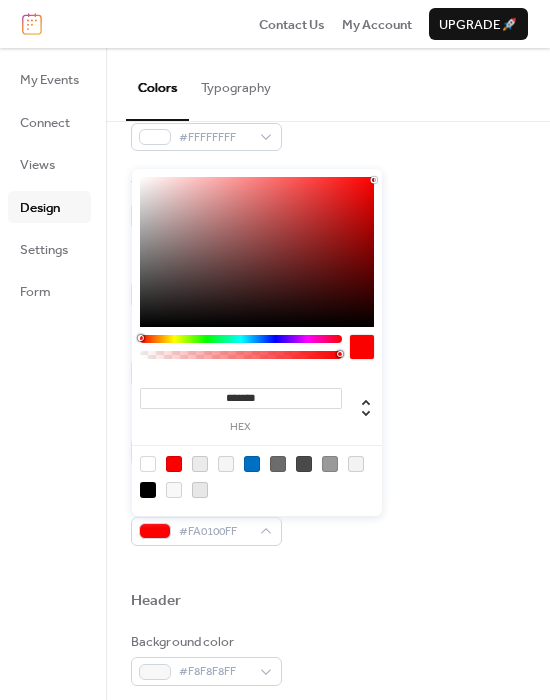 click at bounding box center (328, 568) 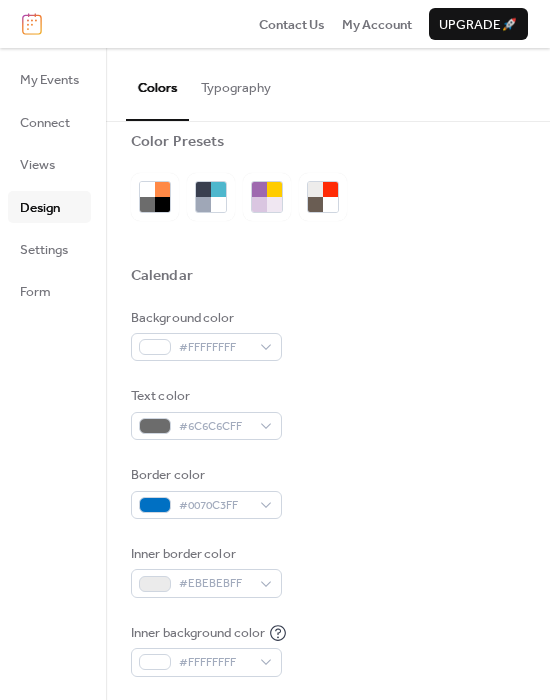 scroll, scrollTop: 0, scrollLeft: 0, axis: both 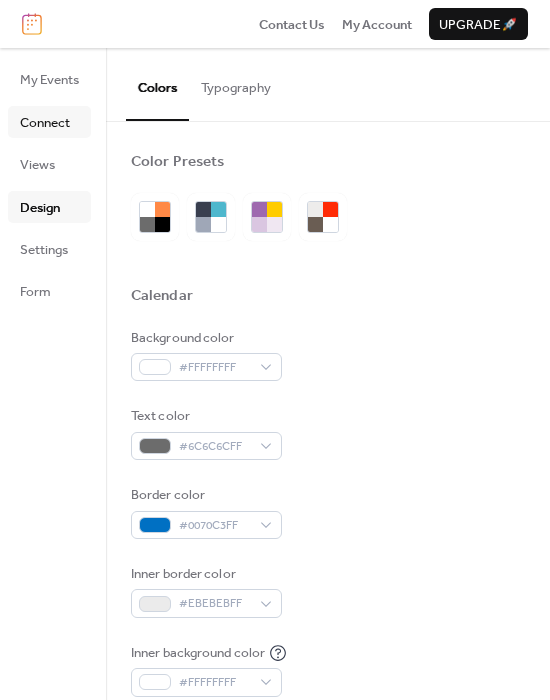 click on "Connect" at bounding box center (45, 123) 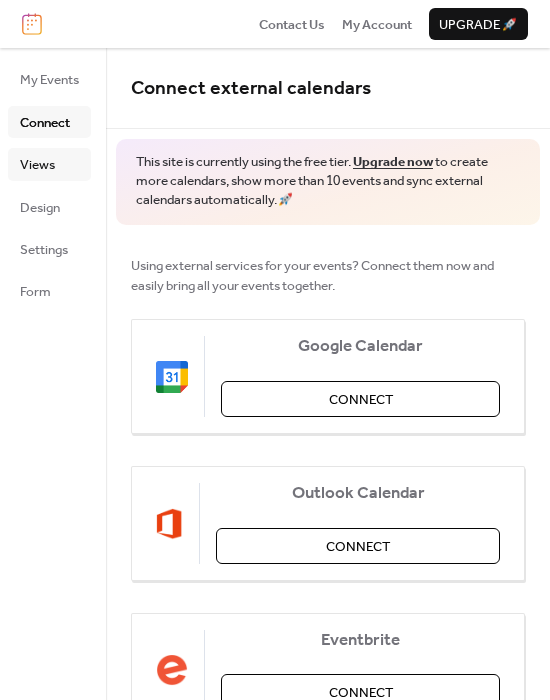 click on "Views" at bounding box center [37, 165] 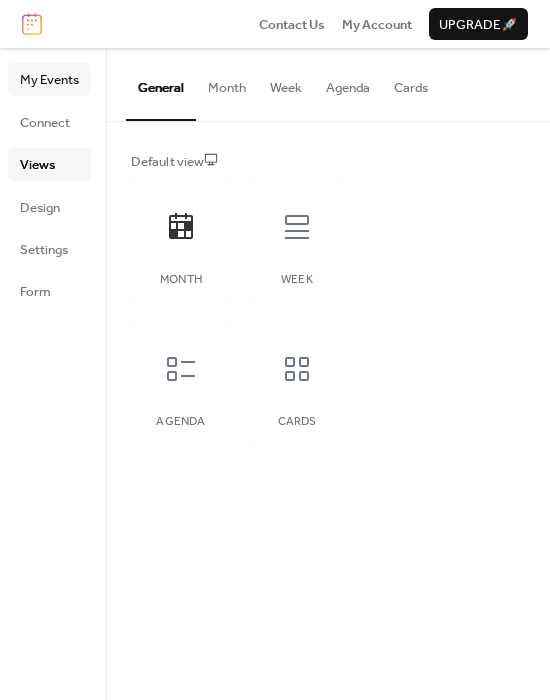 click on "My Events" at bounding box center [49, 80] 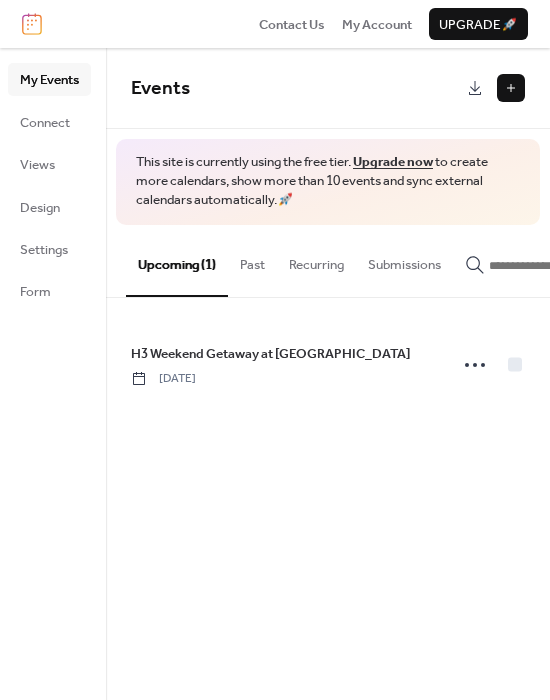 click at bounding box center [511, 88] 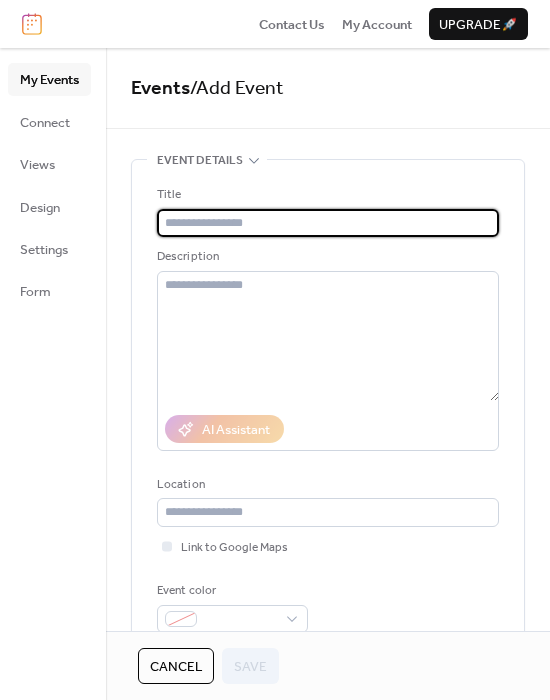 paste on "**********" 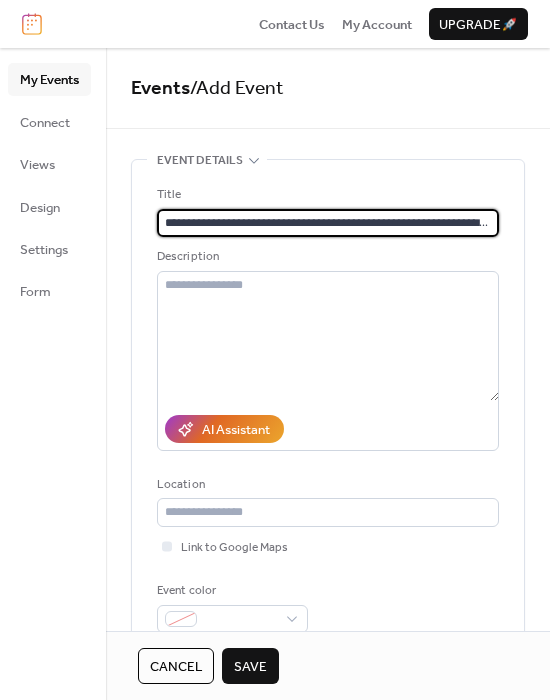 scroll, scrollTop: 0, scrollLeft: 77, axis: horizontal 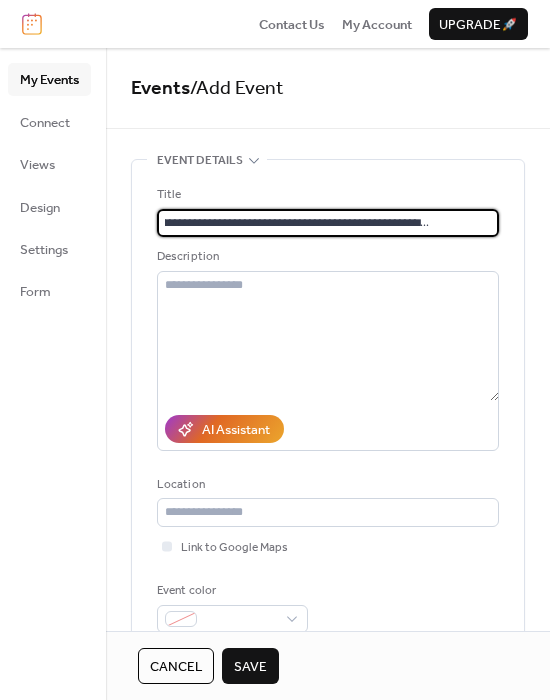 type 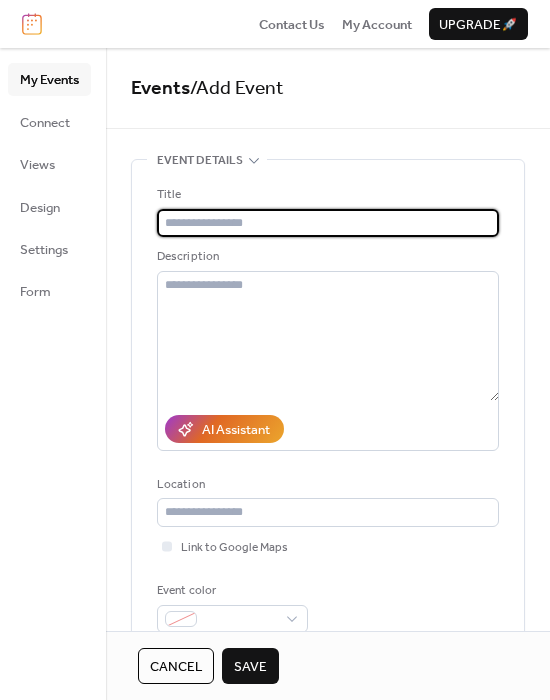 scroll, scrollTop: 0, scrollLeft: 0, axis: both 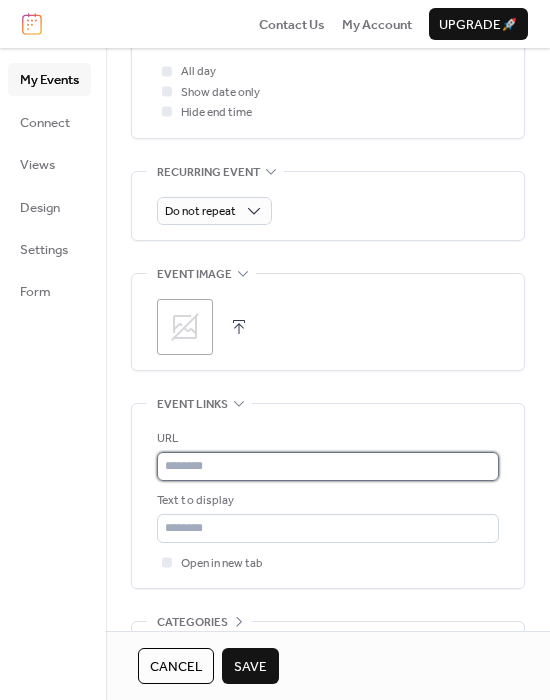 click at bounding box center (328, 466) 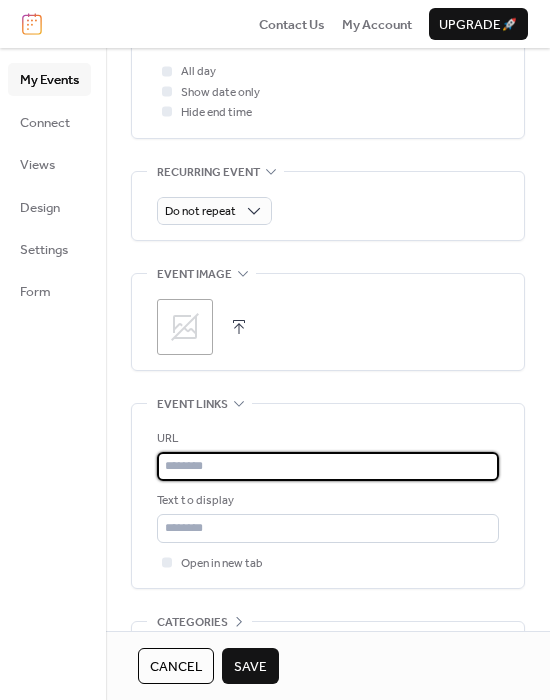 paste on "**********" 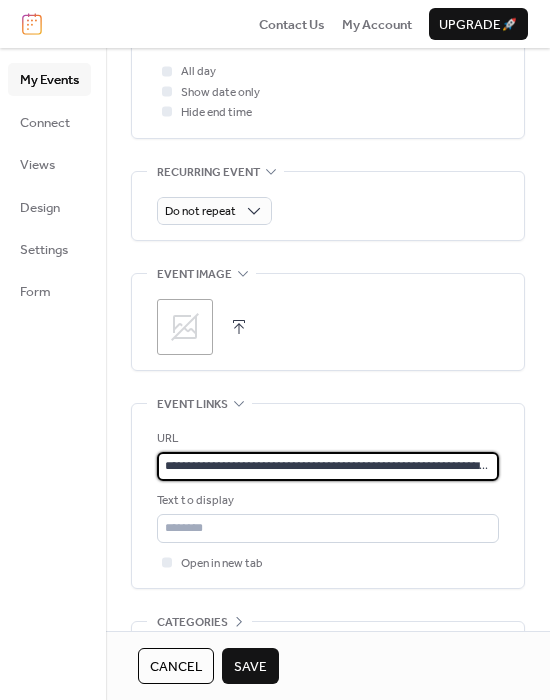 scroll, scrollTop: 0, scrollLeft: 77, axis: horizontal 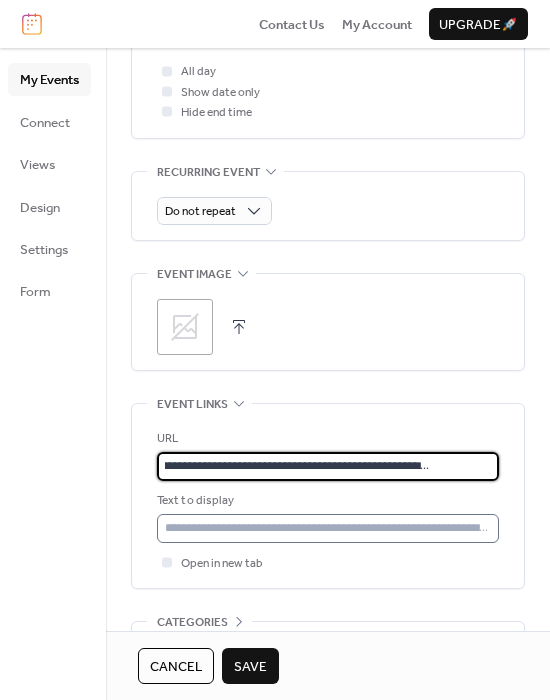type on "**********" 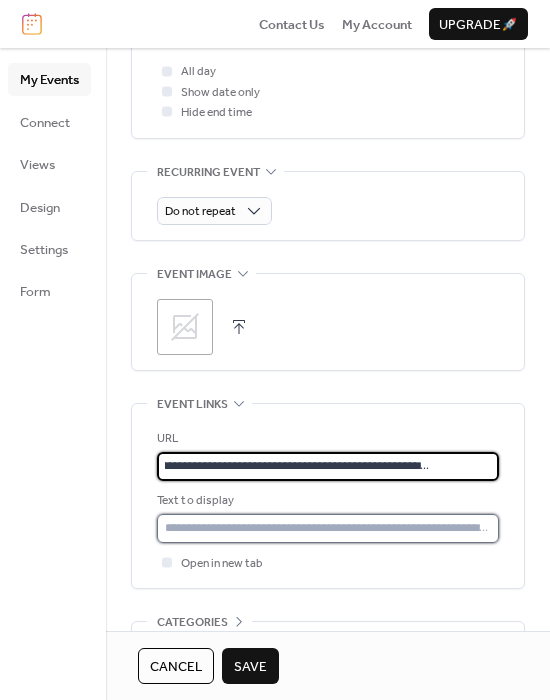 scroll, scrollTop: 0, scrollLeft: 0, axis: both 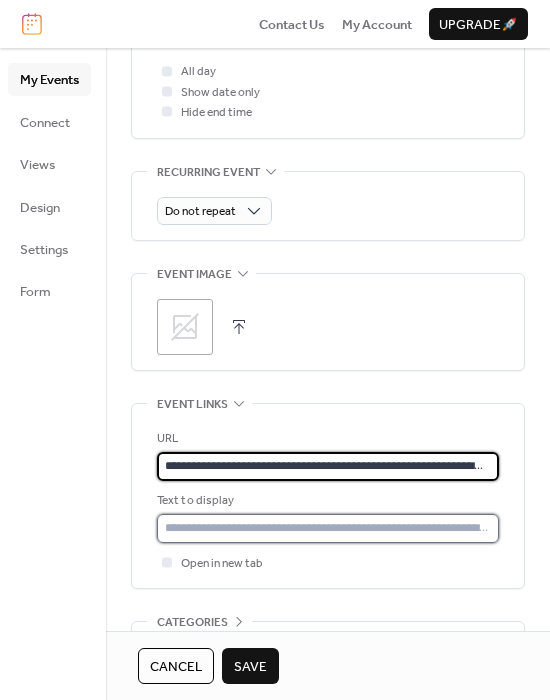 click at bounding box center [328, 528] 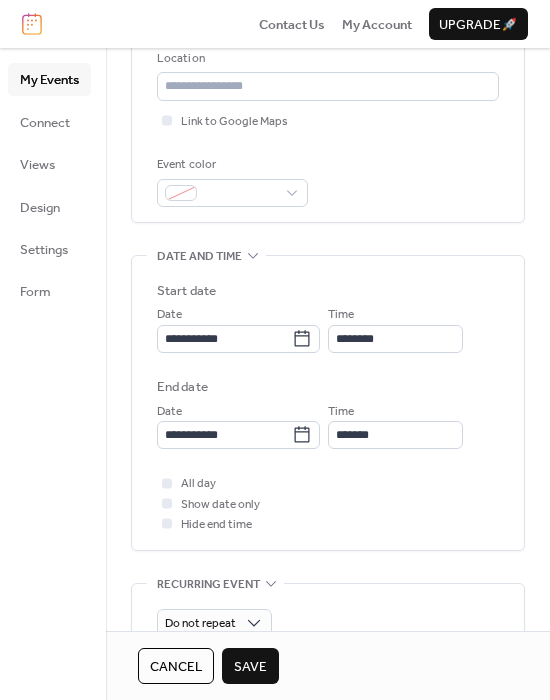 scroll, scrollTop: 422, scrollLeft: 0, axis: vertical 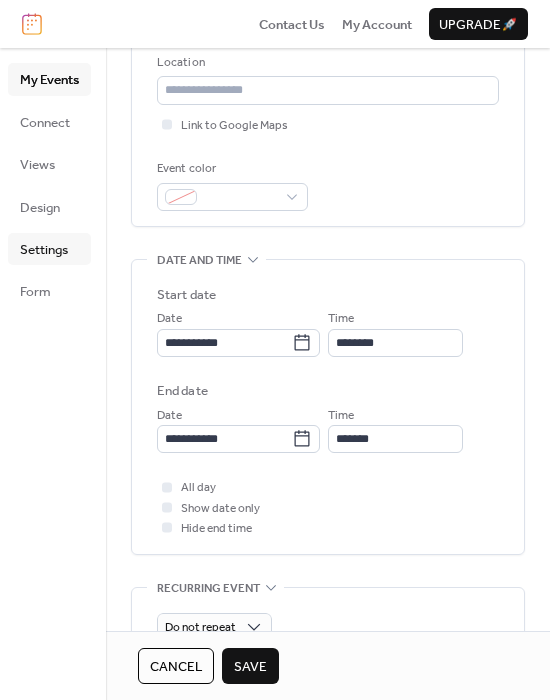 type on "********" 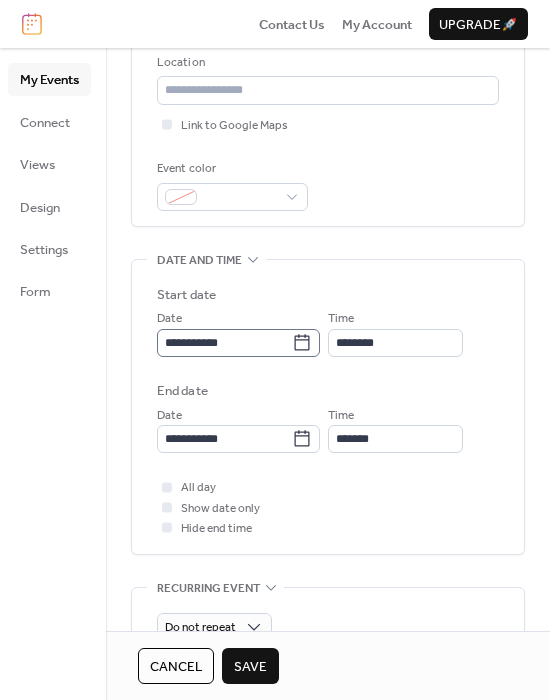 click 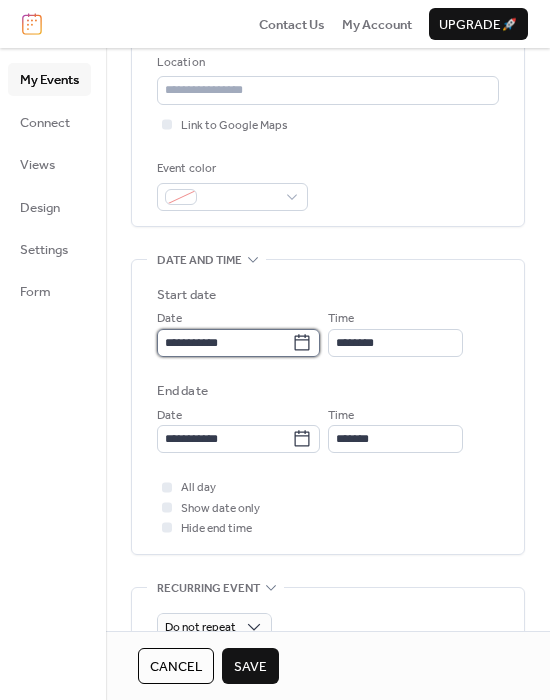 click on "**********" at bounding box center (224, 343) 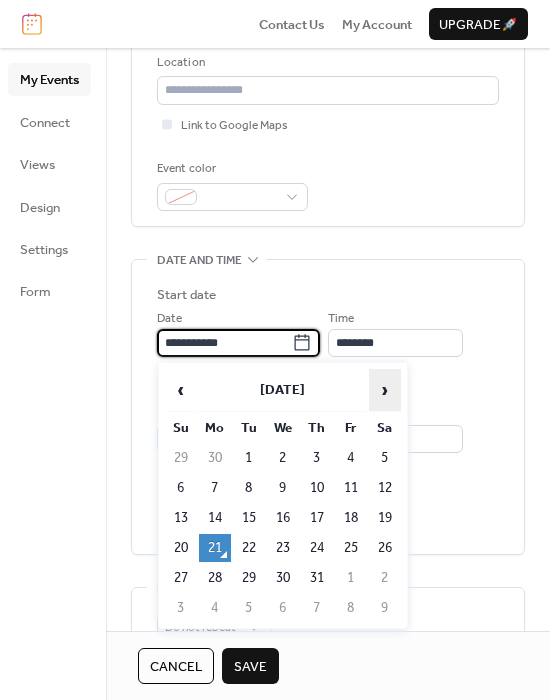 click on "›" at bounding box center [385, 390] 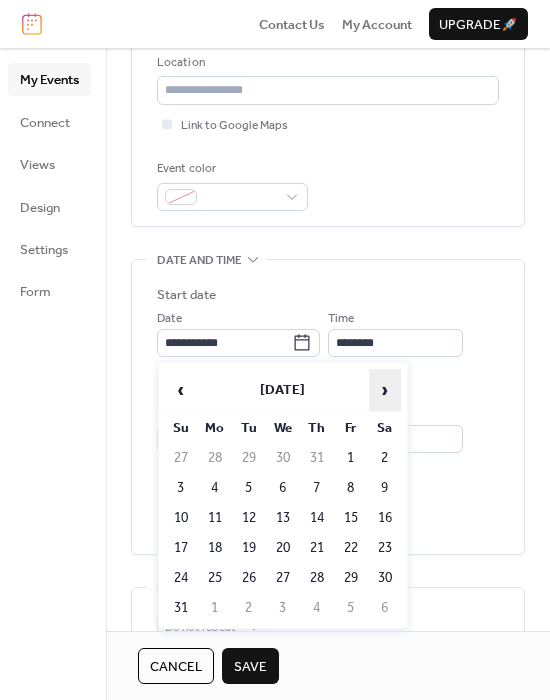 click on "›" at bounding box center [385, 390] 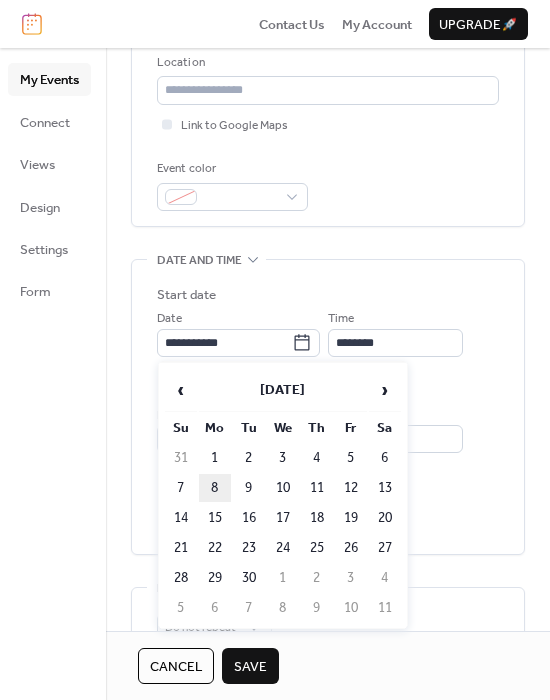 click on "8" at bounding box center (215, 488) 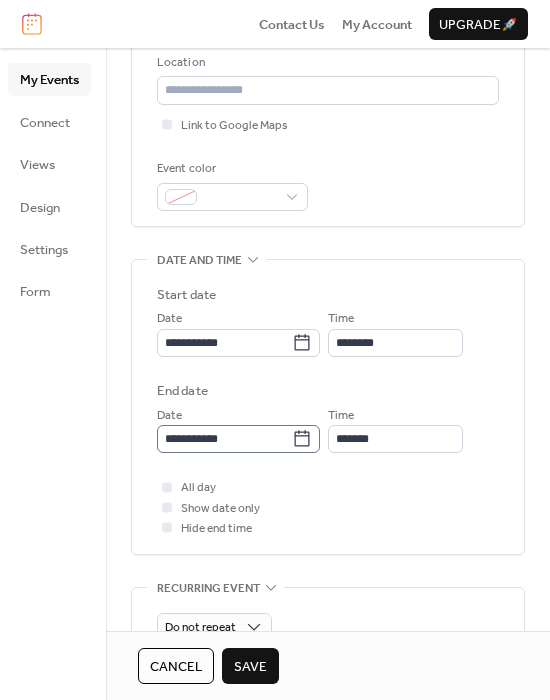 click 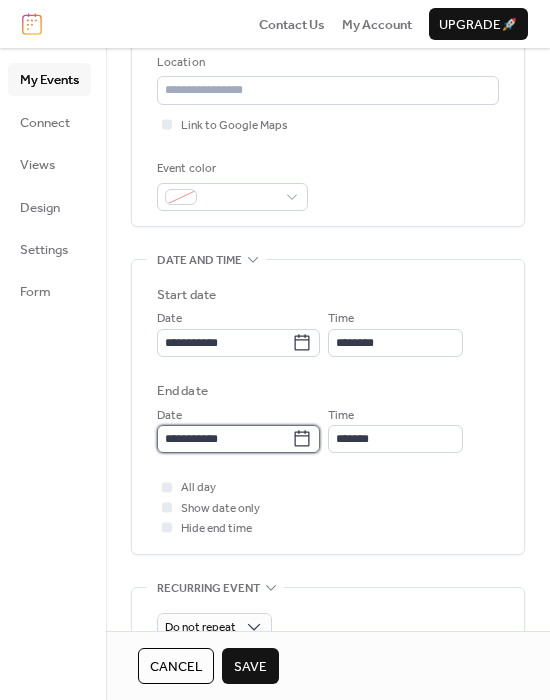 click on "**********" at bounding box center [224, 439] 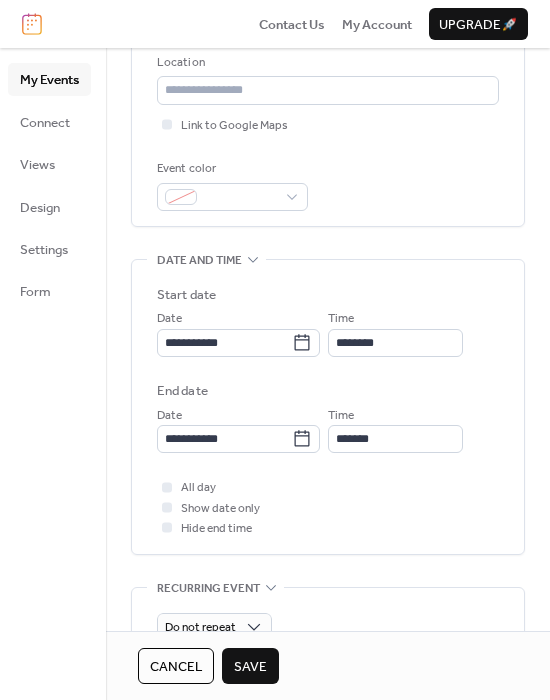click on "All day Show date only Hide end time" at bounding box center [328, 507] 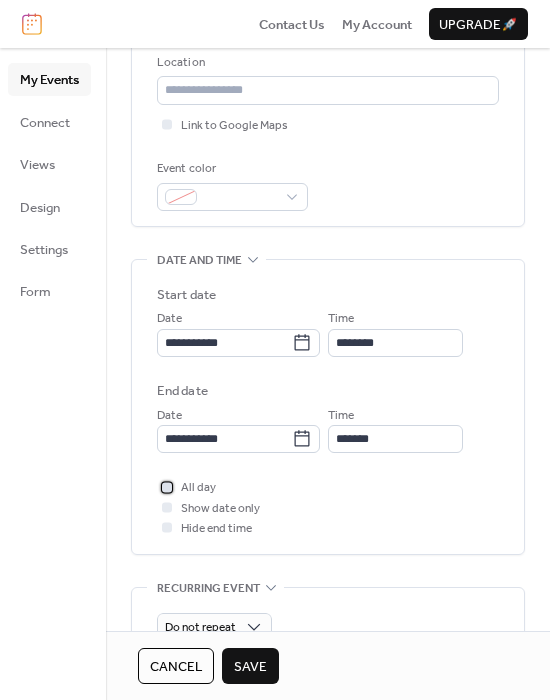 click on "All day" at bounding box center [198, 488] 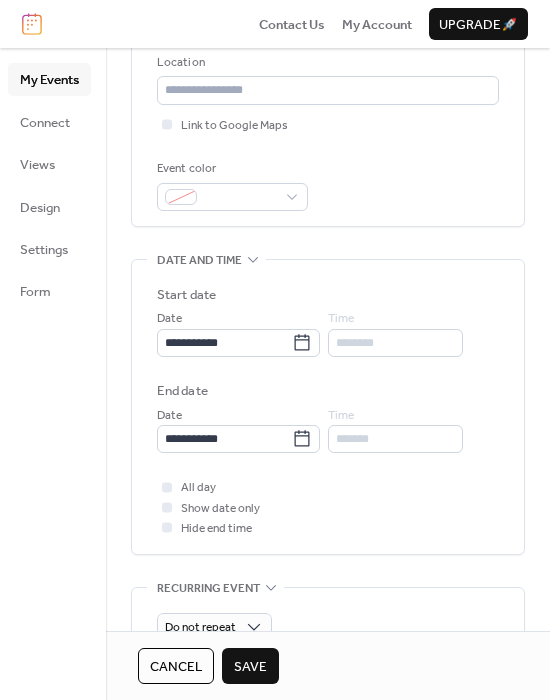 click on "********" at bounding box center (395, 343) 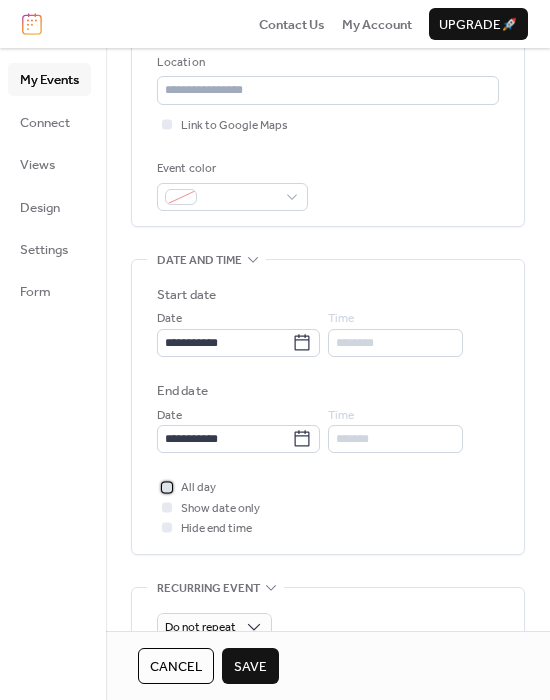 click on "All day" at bounding box center [198, 488] 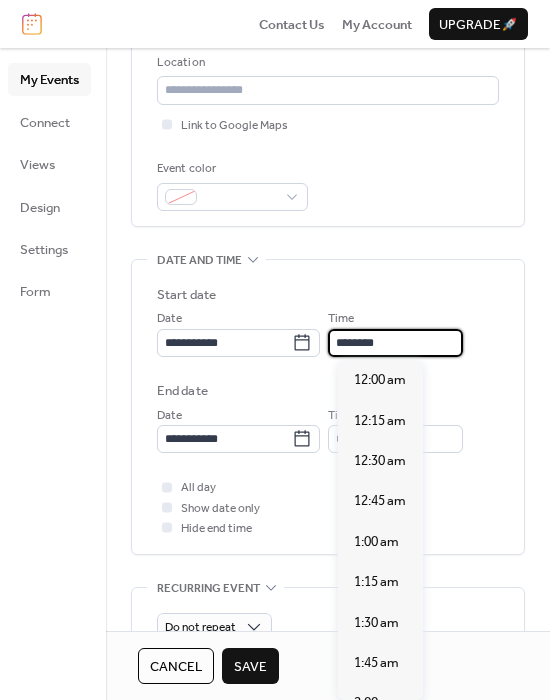 click on "********" at bounding box center (395, 343) 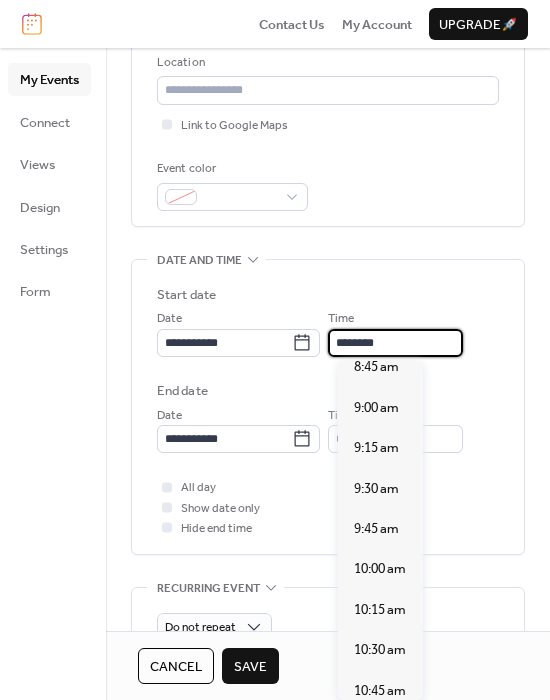 scroll, scrollTop: 1411, scrollLeft: 0, axis: vertical 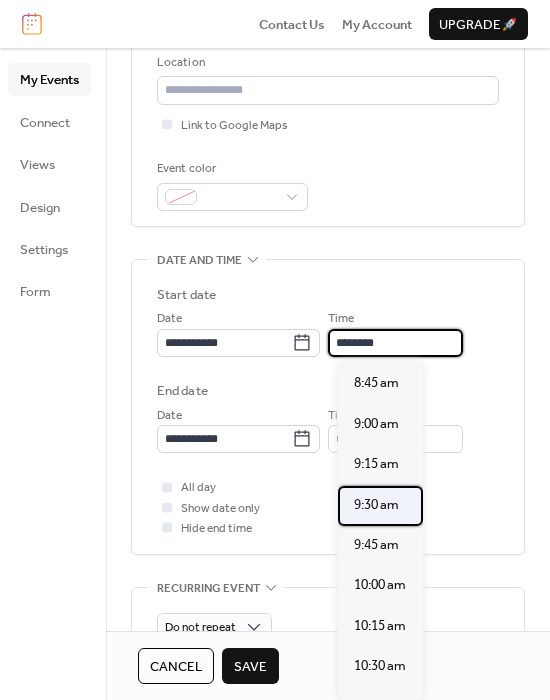 click on "9:30 am" at bounding box center (376, 505) 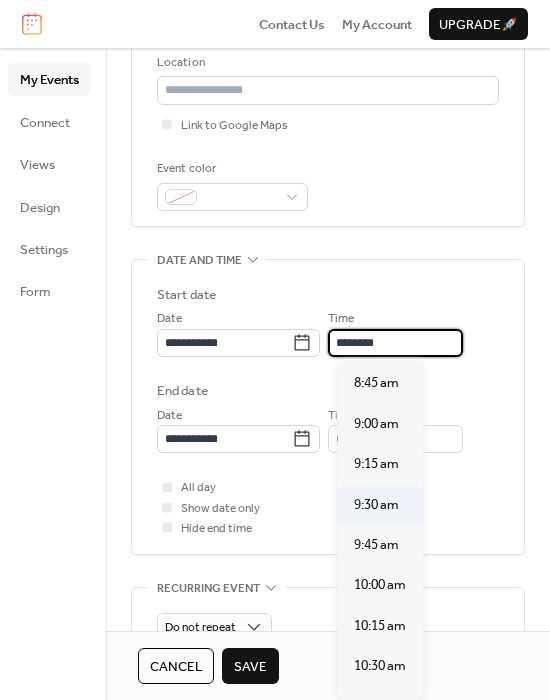 type on "*******" 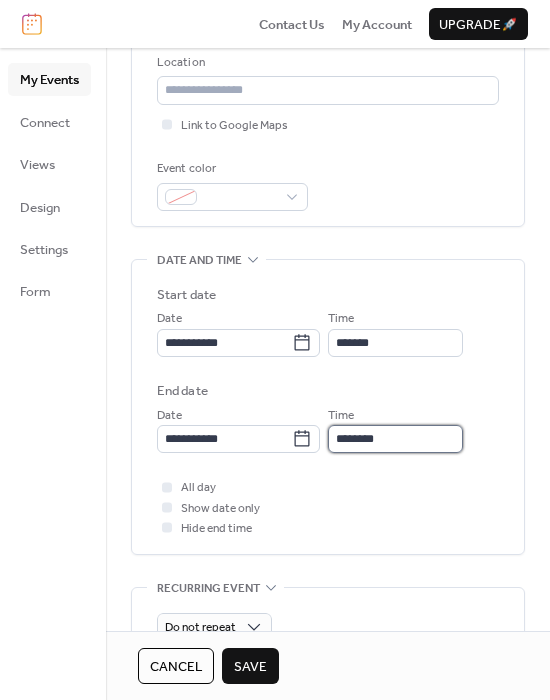 click on "********" at bounding box center [395, 439] 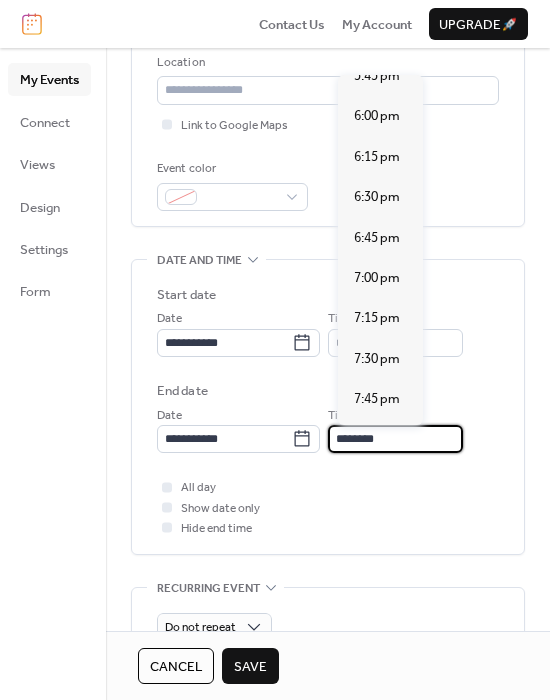 scroll, scrollTop: 1329, scrollLeft: 0, axis: vertical 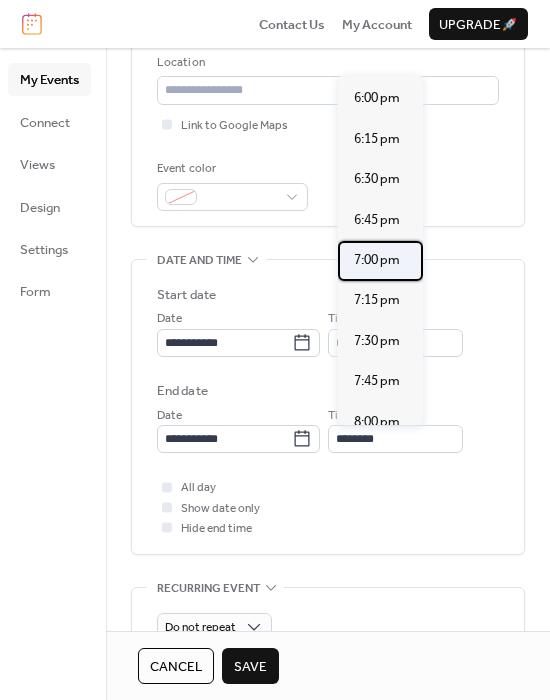 click on "7:00 pm" at bounding box center (377, 260) 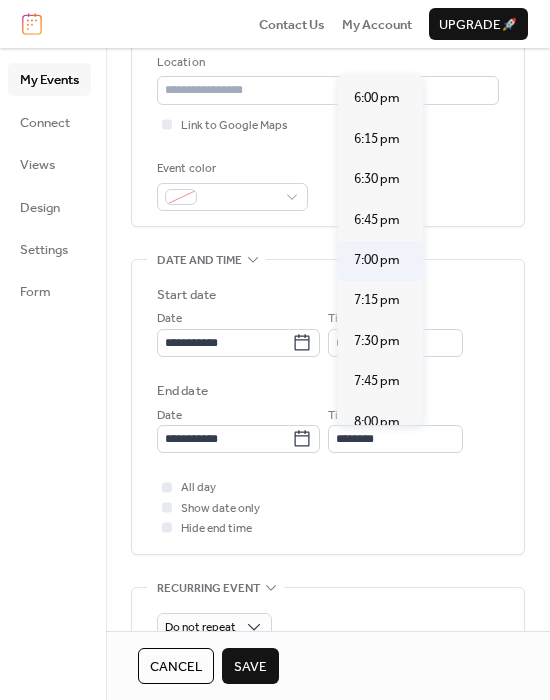 type on "*******" 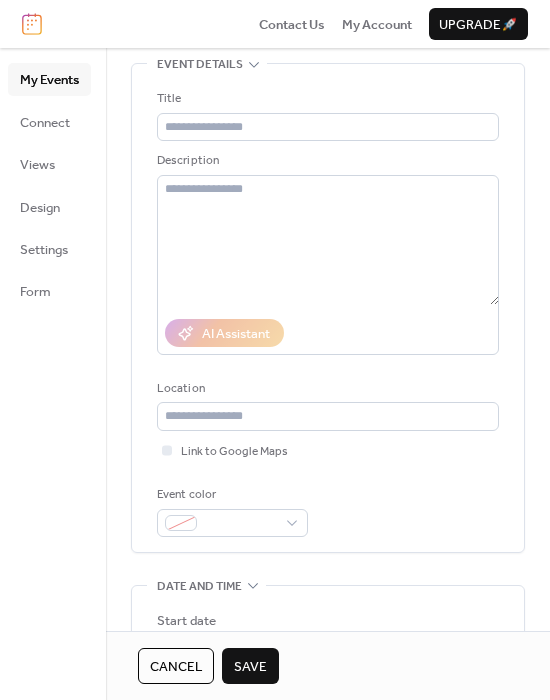 scroll, scrollTop: 0, scrollLeft: 0, axis: both 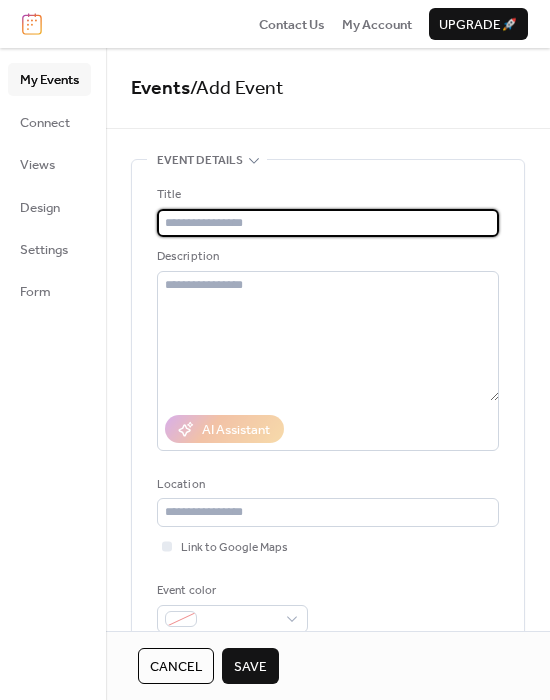 click at bounding box center (324, 223) 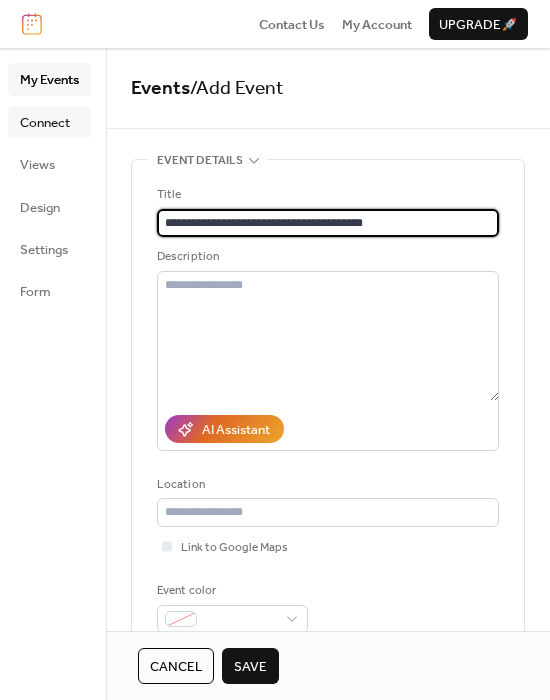 type on "**********" 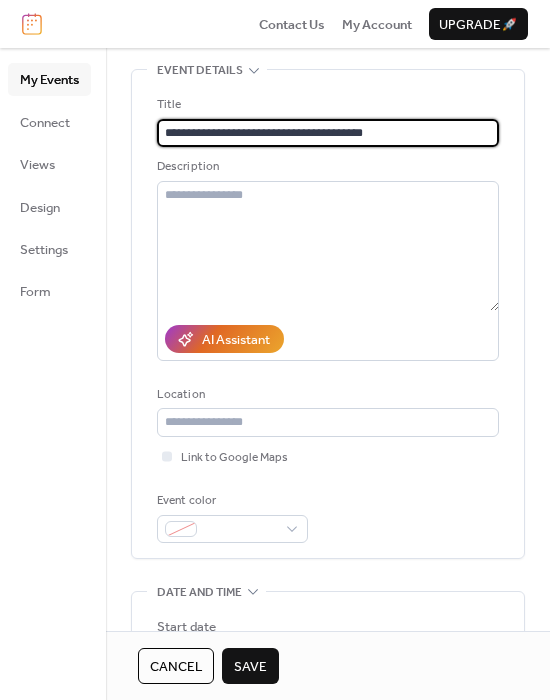 scroll, scrollTop: 97, scrollLeft: 0, axis: vertical 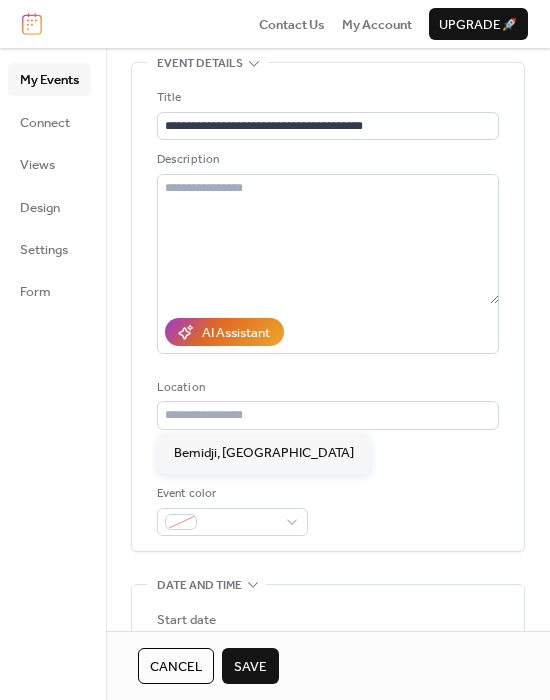 click on "Location" at bounding box center [326, 388] 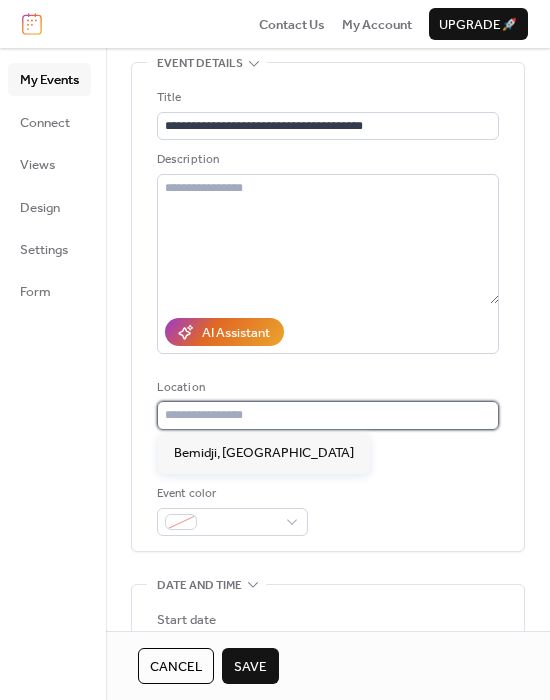 click at bounding box center (328, 415) 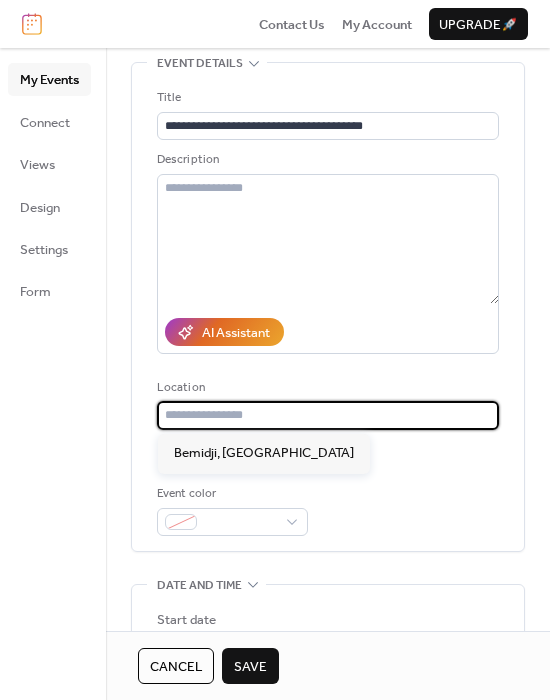 paste on "**********" 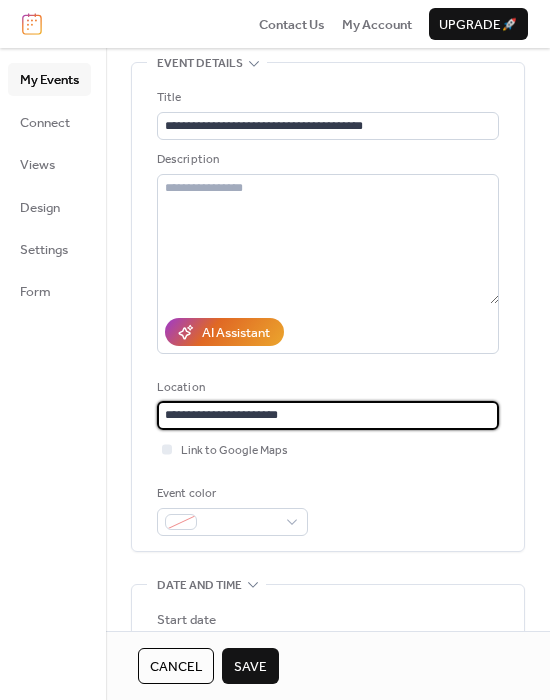 paste on "**********" 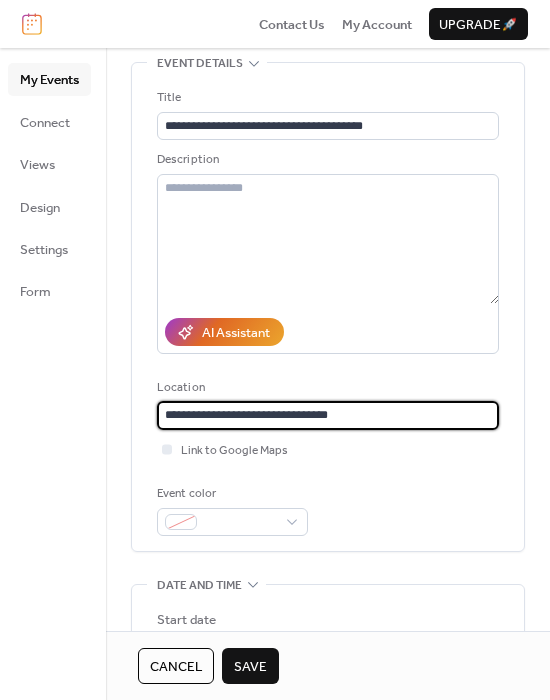 type on "**********" 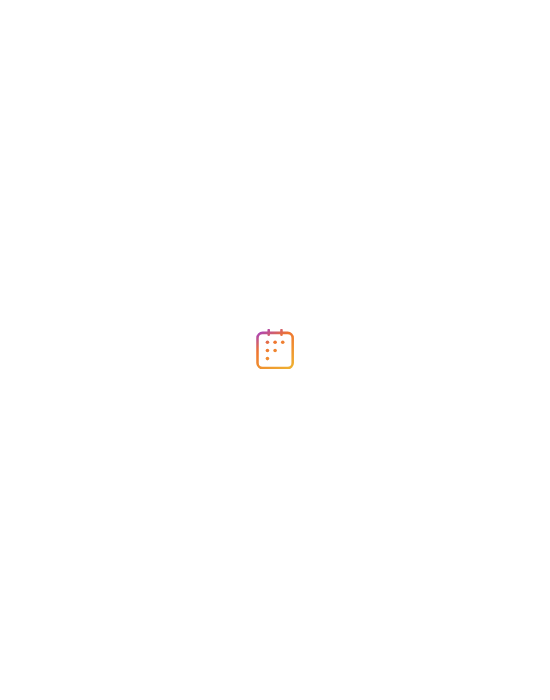 scroll, scrollTop: 0, scrollLeft: 0, axis: both 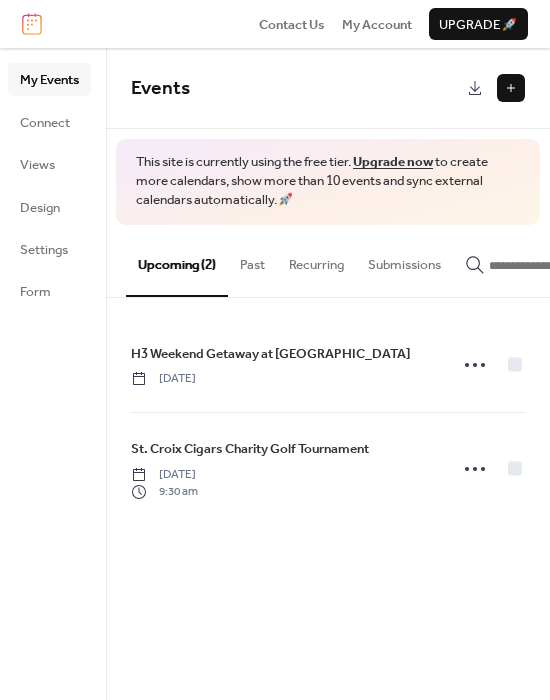 click at bounding box center (511, 88) 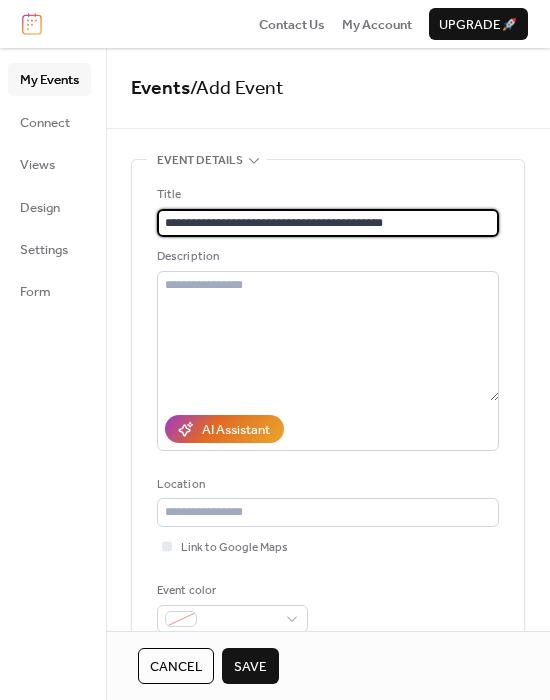 type on "**********" 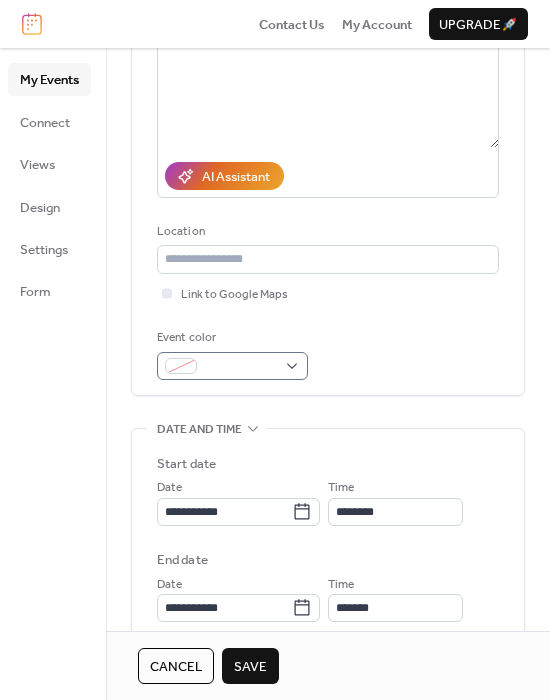 scroll, scrollTop: 255, scrollLeft: 0, axis: vertical 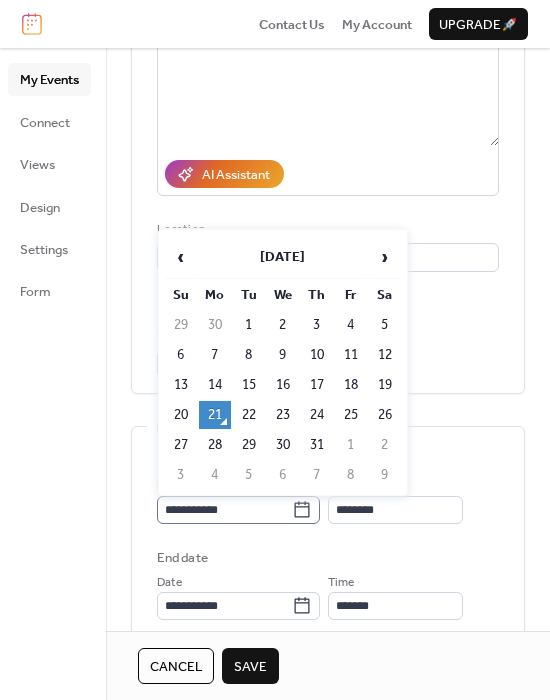 click 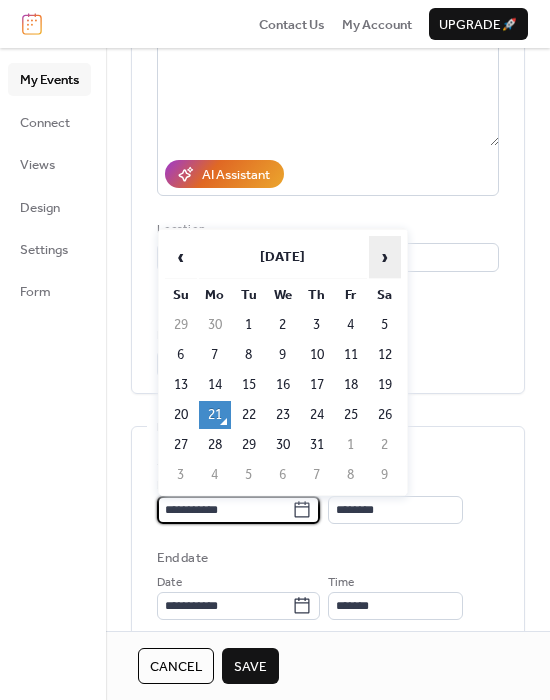 click on "›" at bounding box center (385, 257) 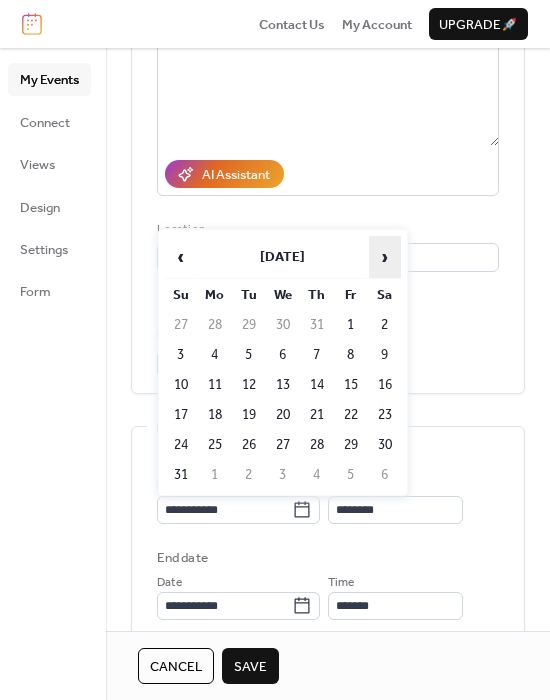 click on "›" at bounding box center [385, 257] 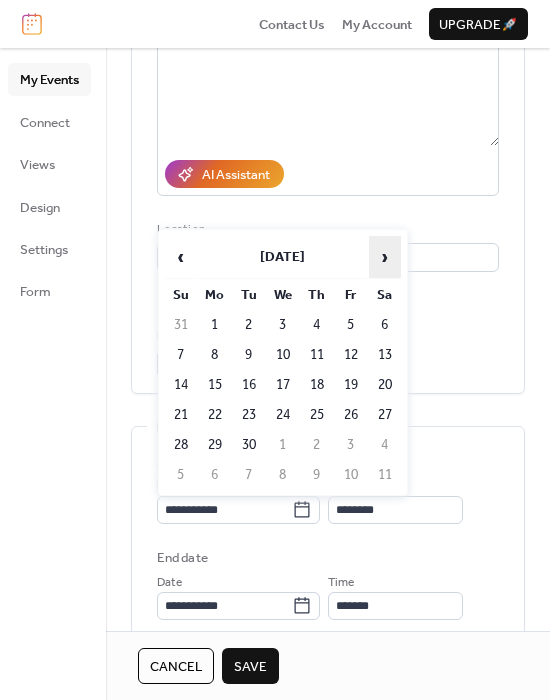 click on "›" at bounding box center [385, 257] 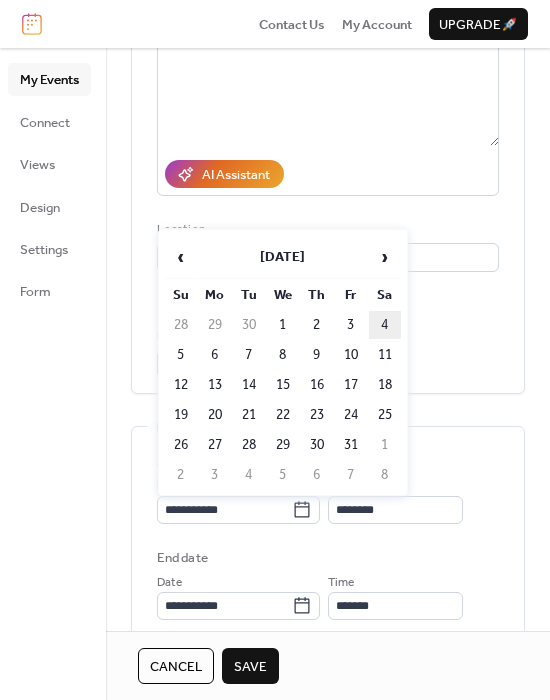 click on "4" at bounding box center [385, 325] 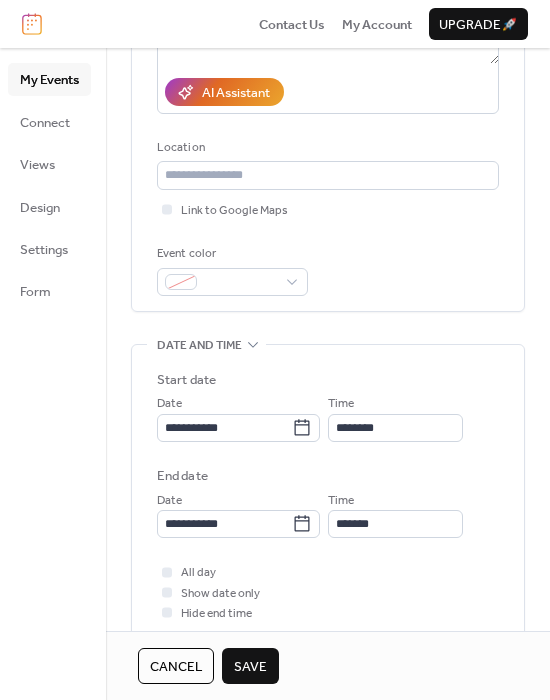 scroll, scrollTop: 357, scrollLeft: 0, axis: vertical 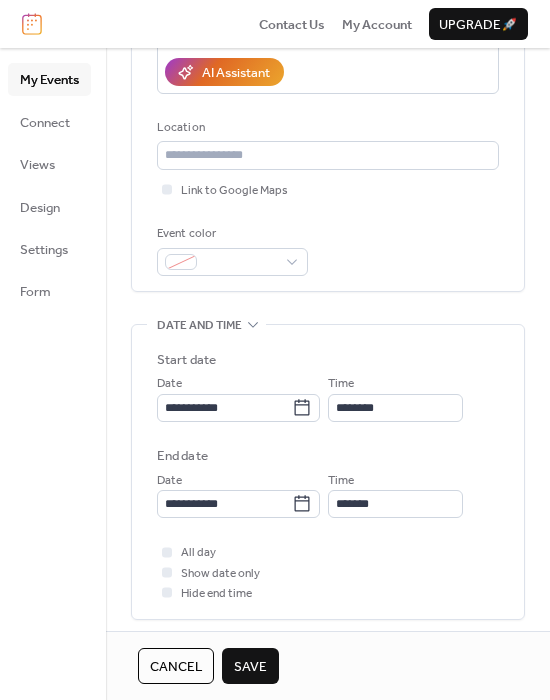 click on "Save" at bounding box center (250, 667) 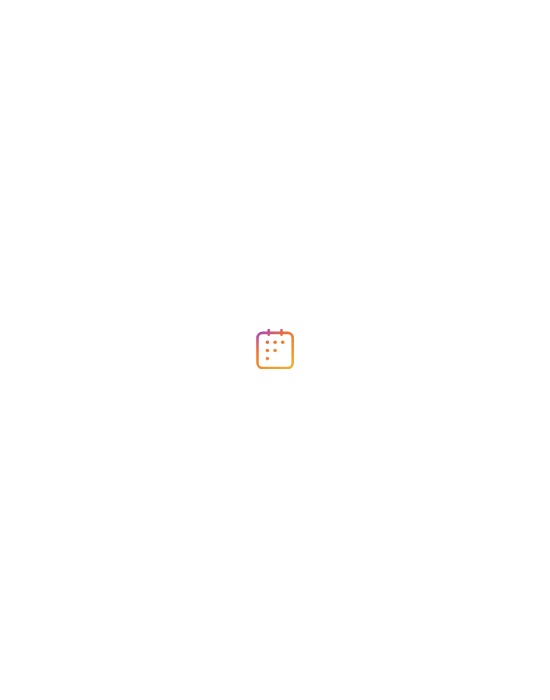 scroll, scrollTop: 0, scrollLeft: 0, axis: both 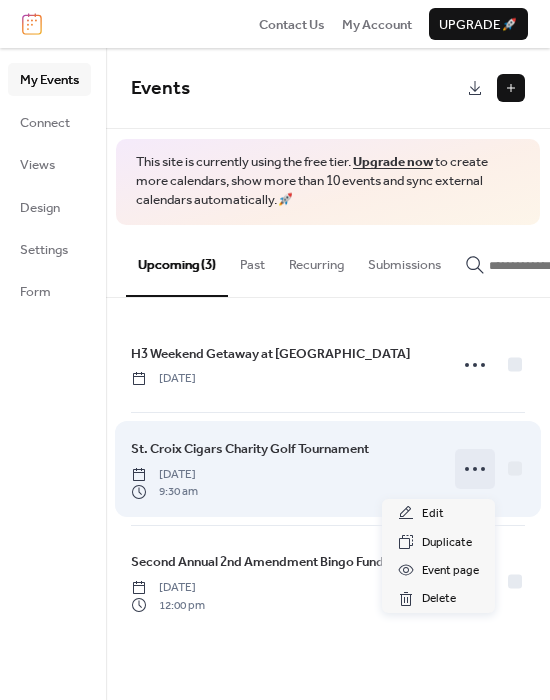 click 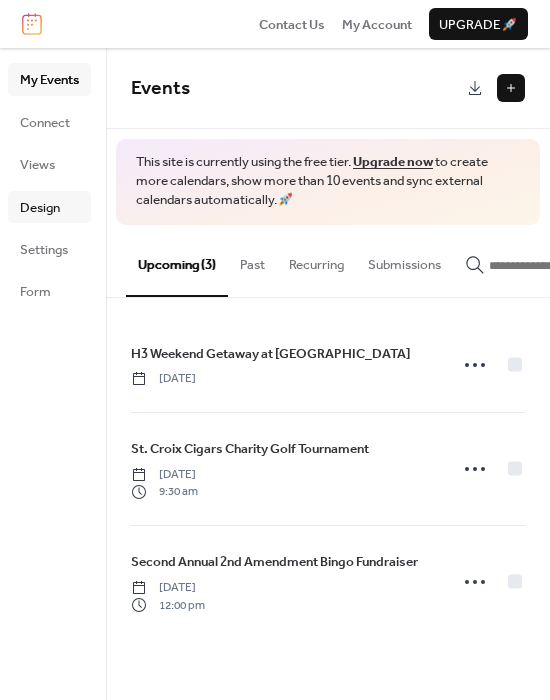 click on "Design" at bounding box center [49, 207] 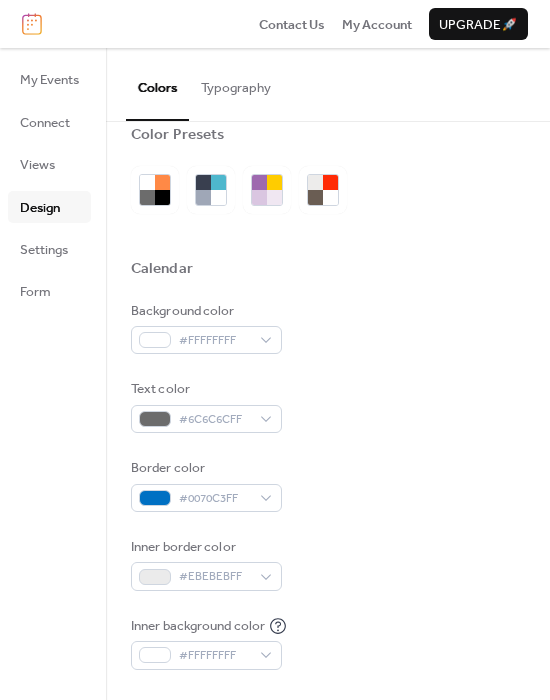 scroll, scrollTop: 0, scrollLeft: 0, axis: both 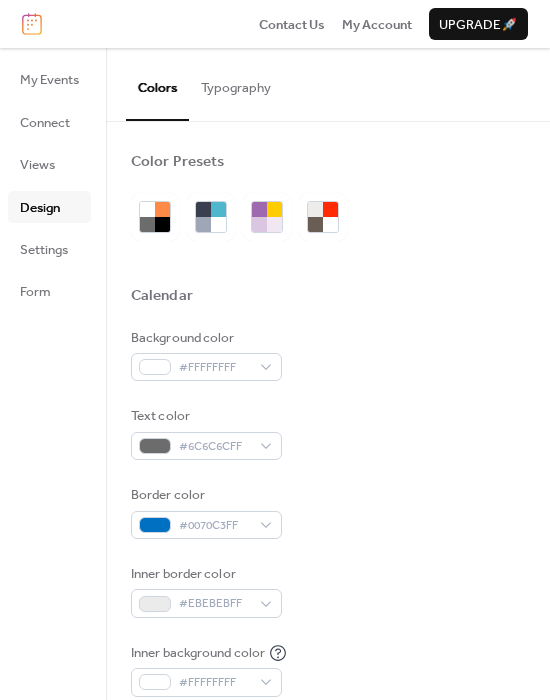 click on "Typography" at bounding box center (236, 83) 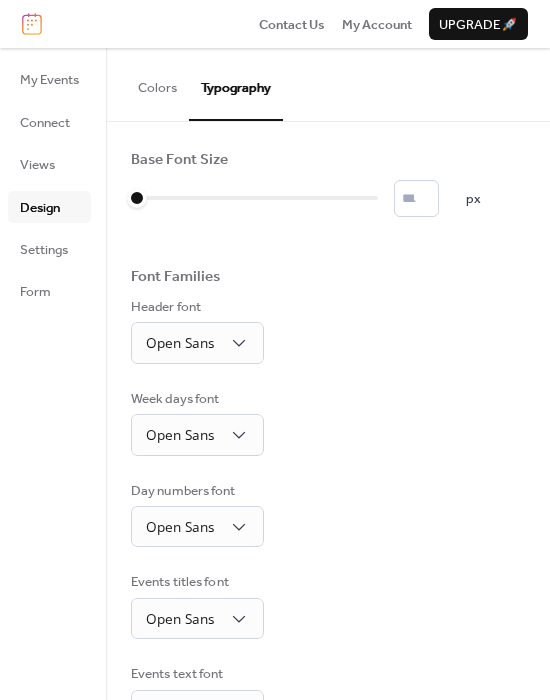 scroll, scrollTop: 0, scrollLeft: 0, axis: both 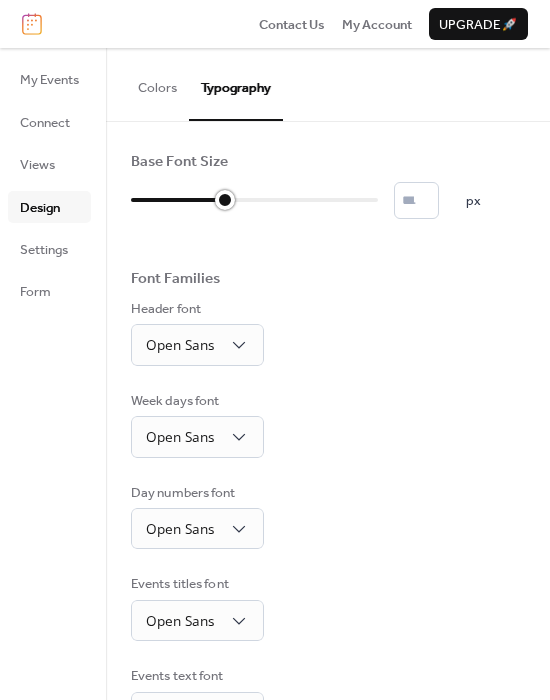 type on "**" 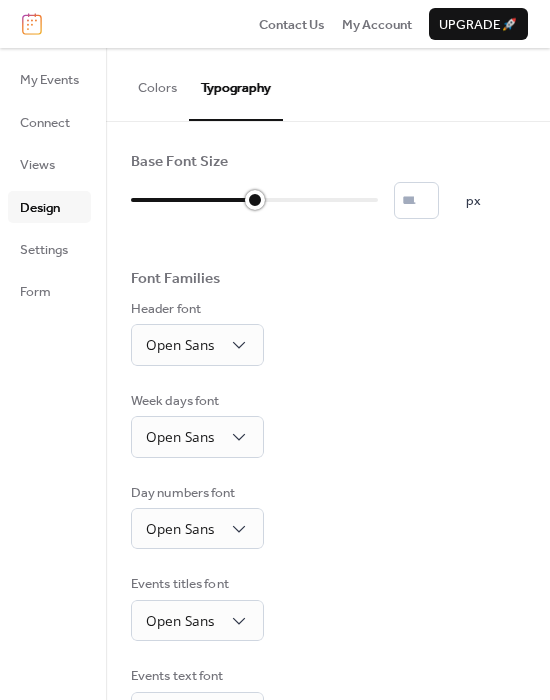 drag, startPoint x: 143, startPoint y: 203, endPoint x: 266, endPoint y: 203, distance: 123 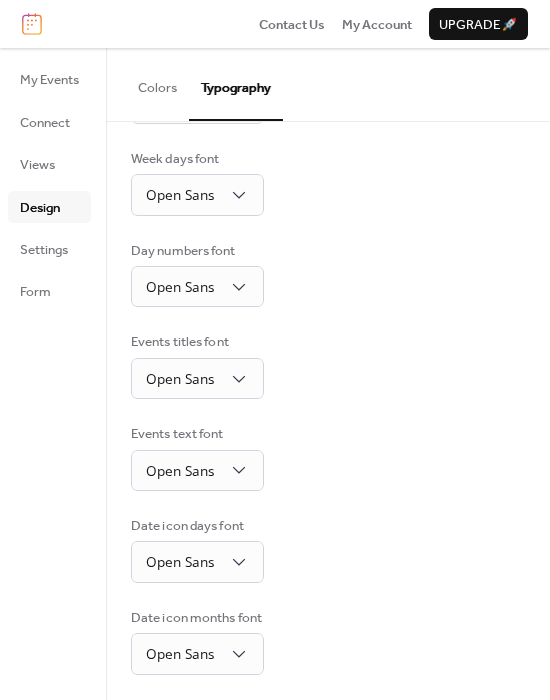 scroll, scrollTop: 250, scrollLeft: 0, axis: vertical 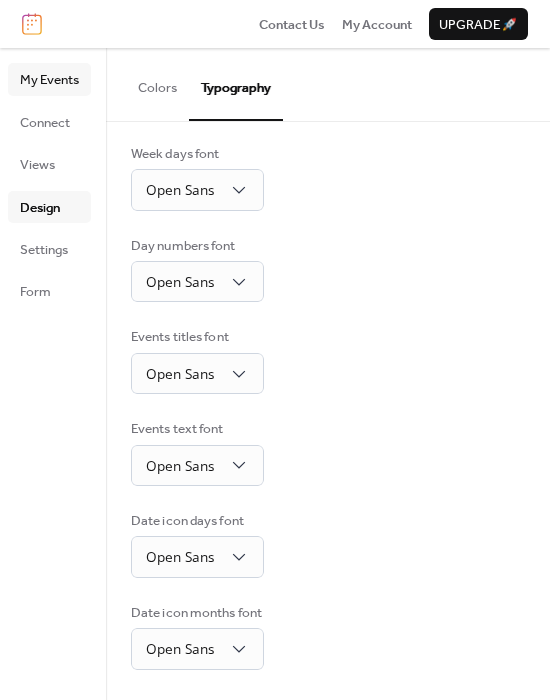 click on "My Events" at bounding box center (49, 80) 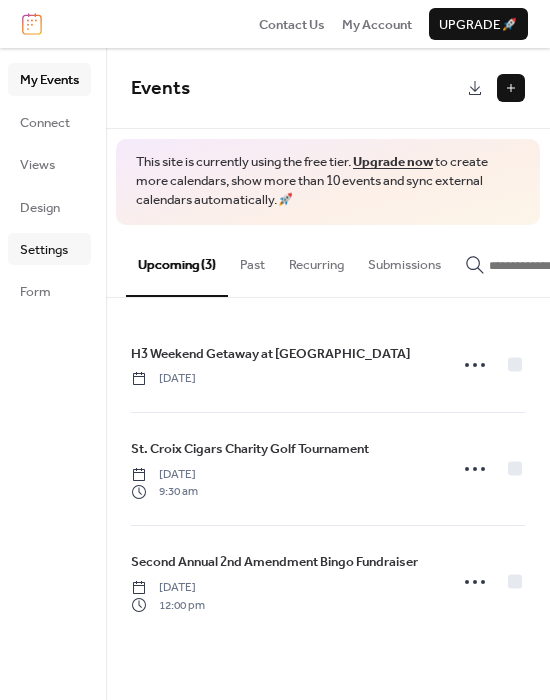 click on "Settings" at bounding box center [44, 250] 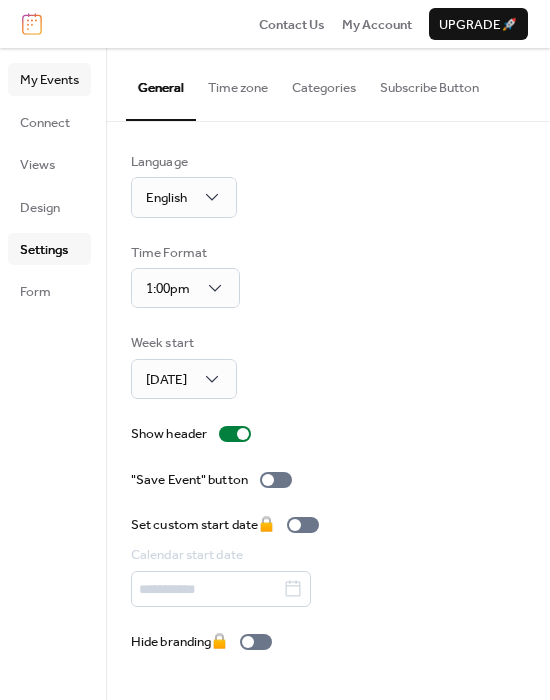 click on "My Events" at bounding box center (49, 80) 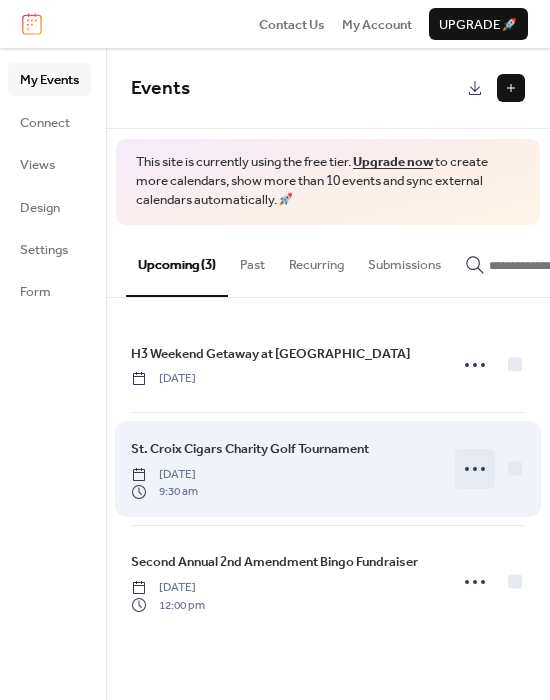 click 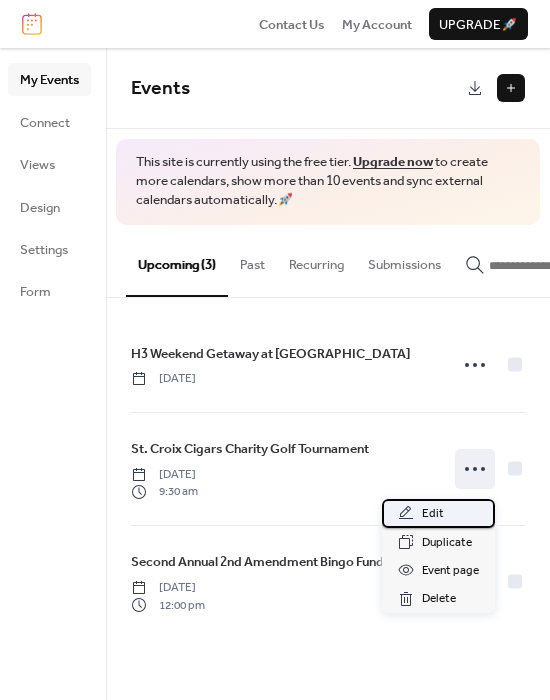 click on "Edit" at bounding box center (438, 513) 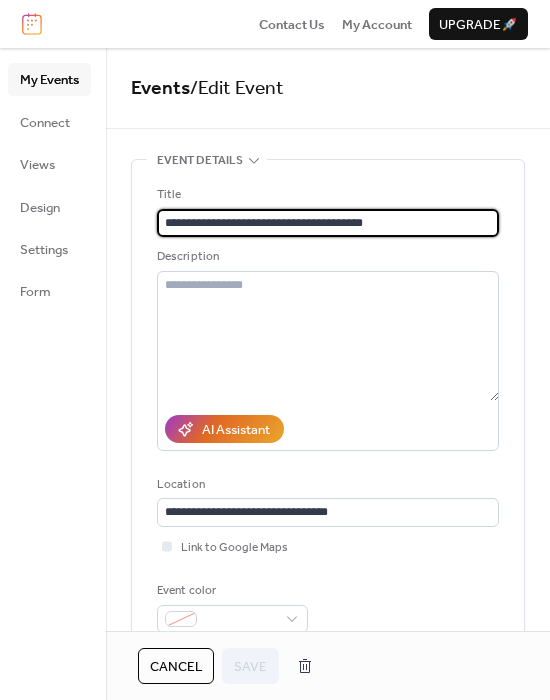 scroll, scrollTop: 0, scrollLeft: 0, axis: both 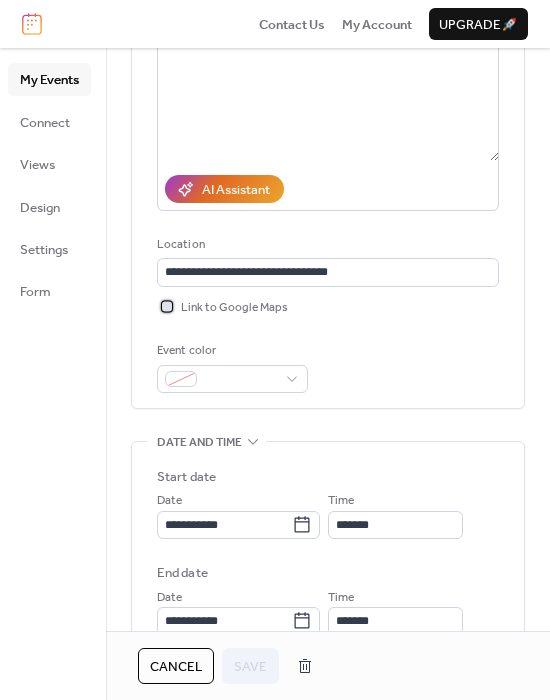 click at bounding box center [167, 306] 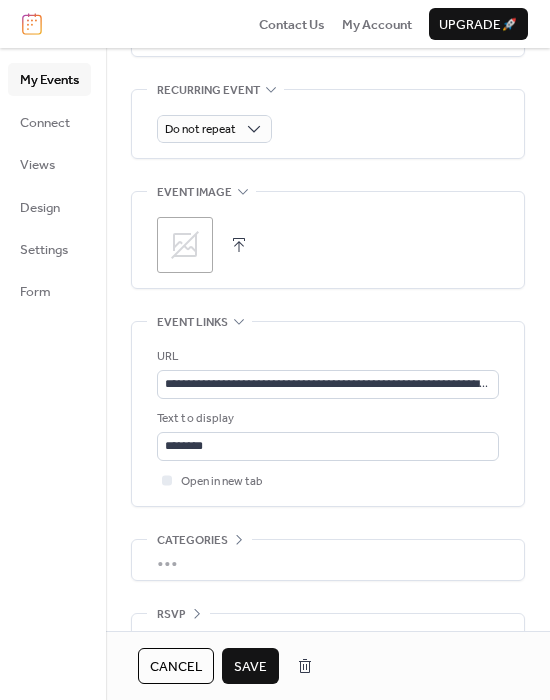 scroll, scrollTop: 964, scrollLeft: 0, axis: vertical 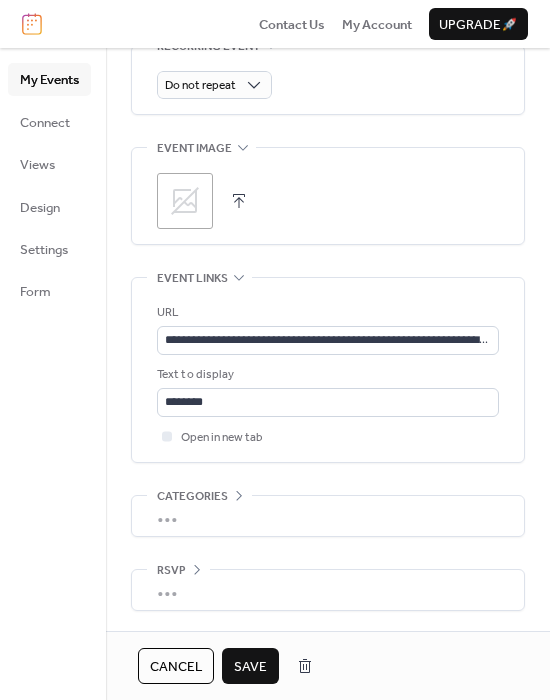 click on "Save" at bounding box center (250, 667) 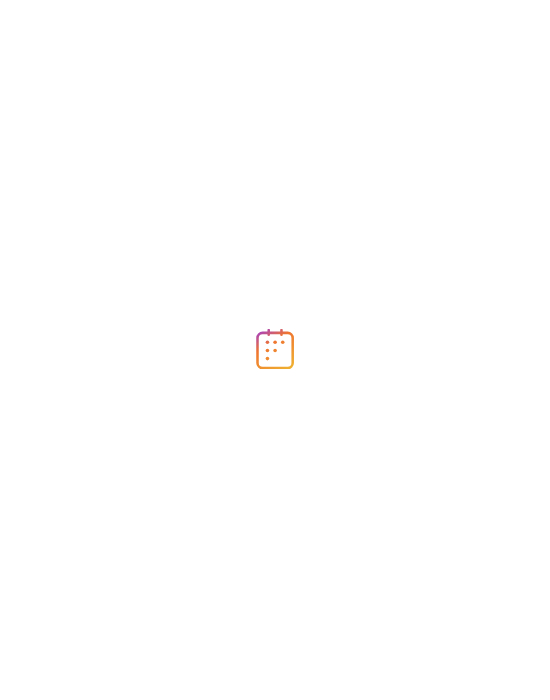 scroll, scrollTop: 0, scrollLeft: 0, axis: both 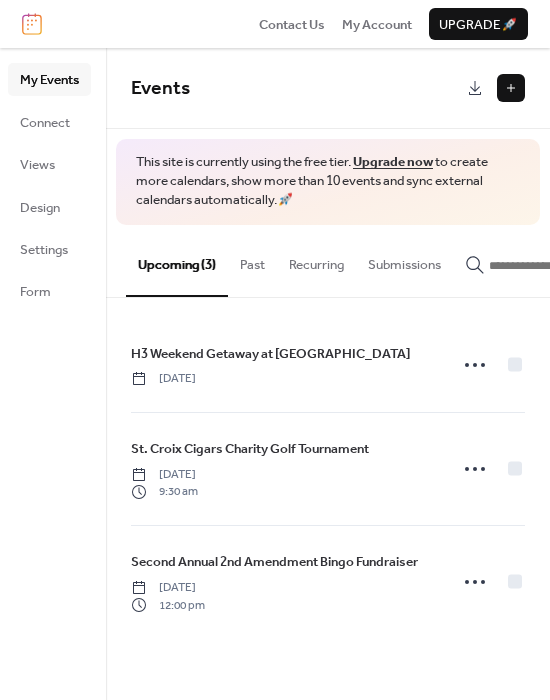 click on "Upgrade  🚀" at bounding box center (478, 25) 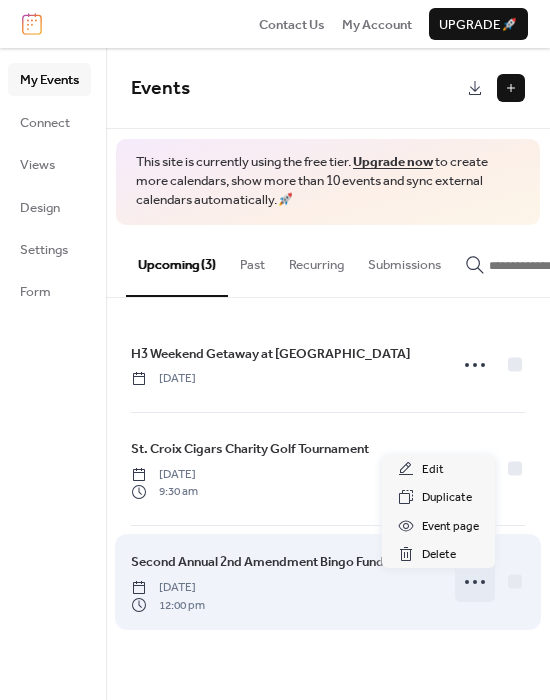 click 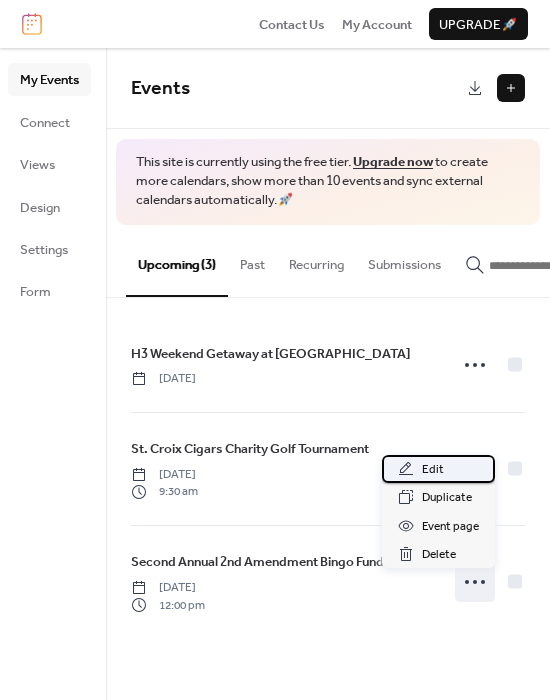 click on "Edit" at bounding box center (433, 470) 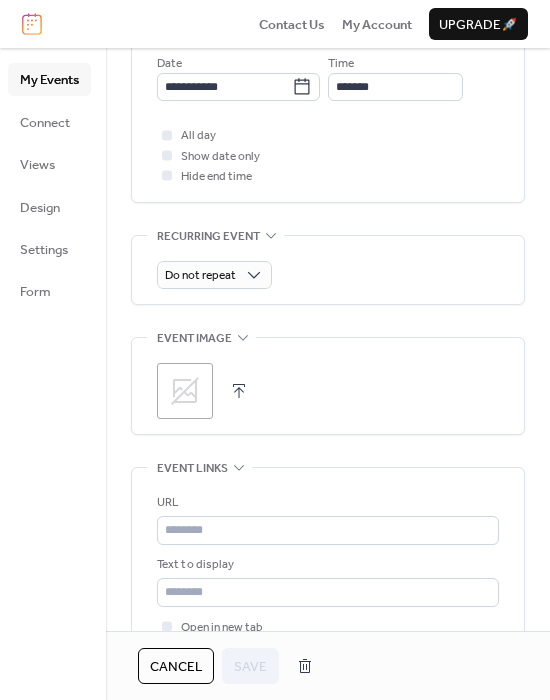 scroll, scrollTop: 793, scrollLeft: 0, axis: vertical 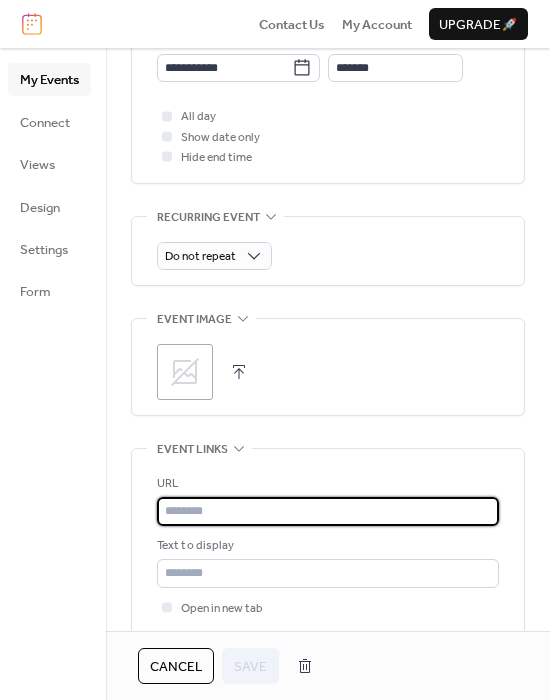 click at bounding box center [328, 511] 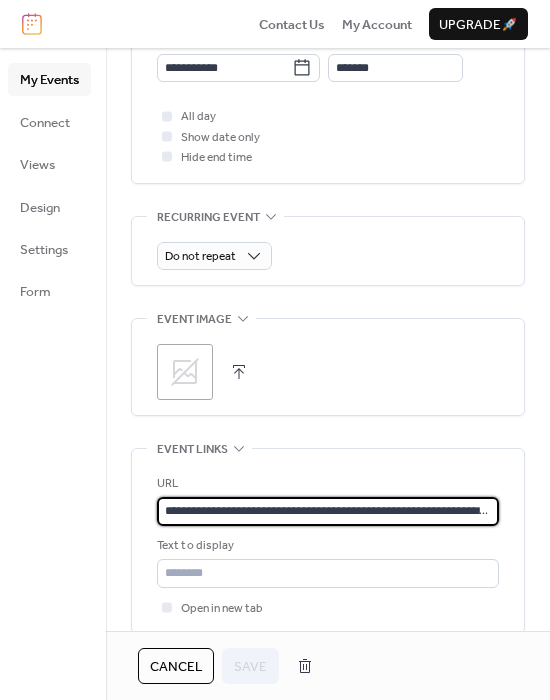 scroll, scrollTop: 0, scrollLeft: 99, axis: horizontal 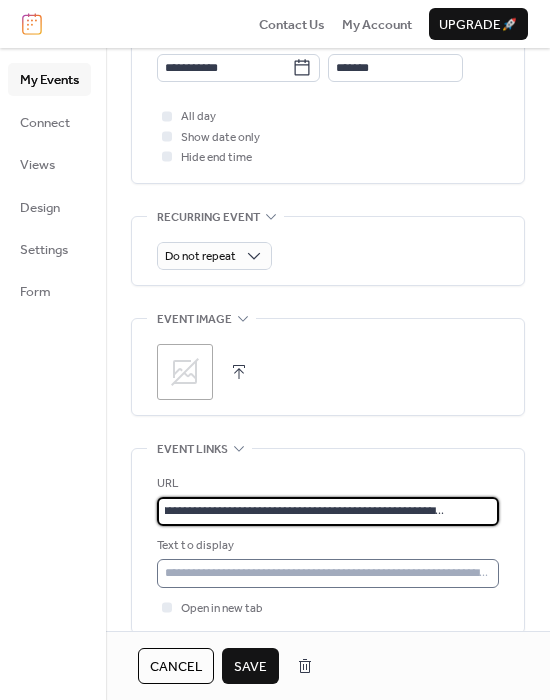 type on "**********" 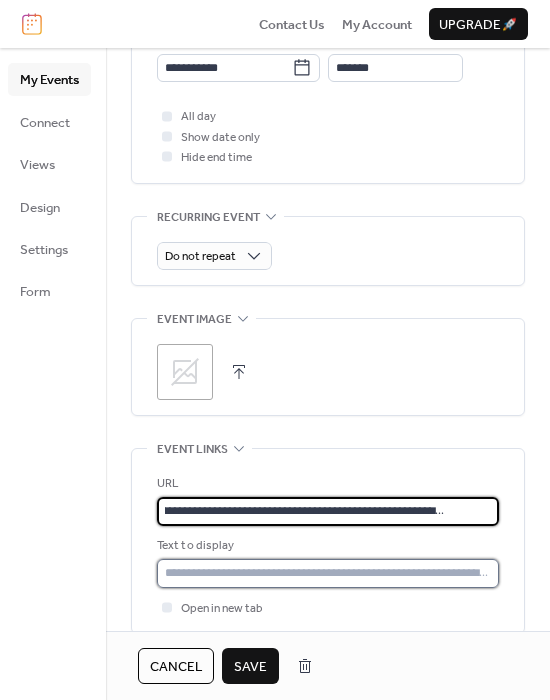 scroll, scrollTop: 0, scrollLeft: 0, axis: both 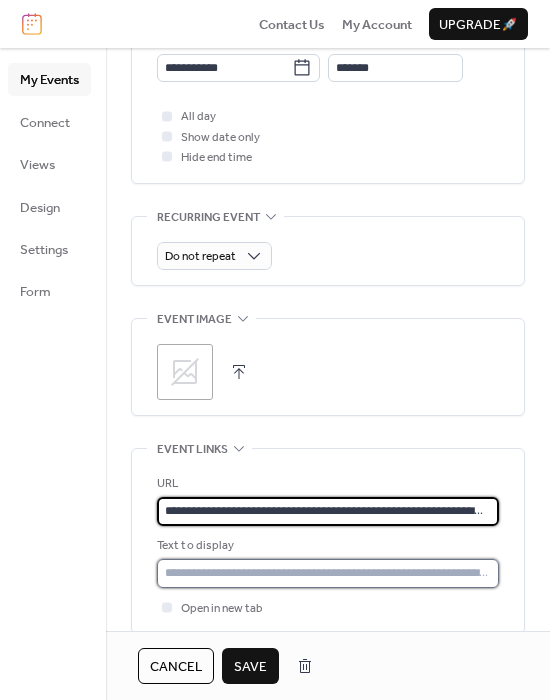 click at bounding box center (328, 573) 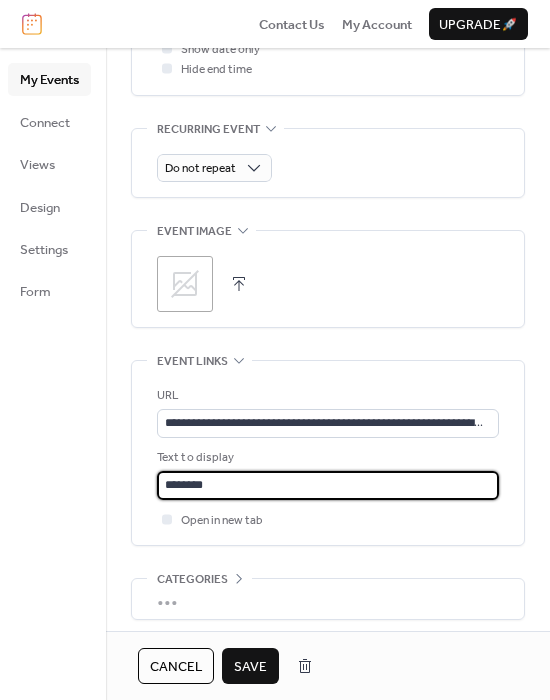 scroll, scrollTop: 892, scrollLeft: 0, axis: vertical 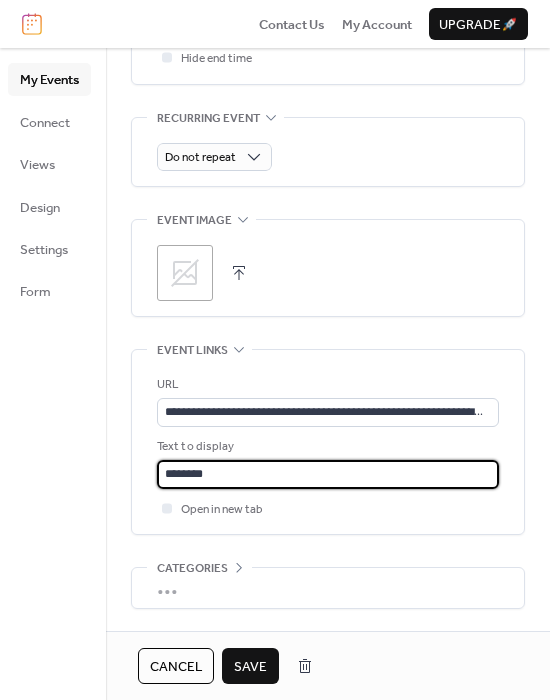 type on "********" 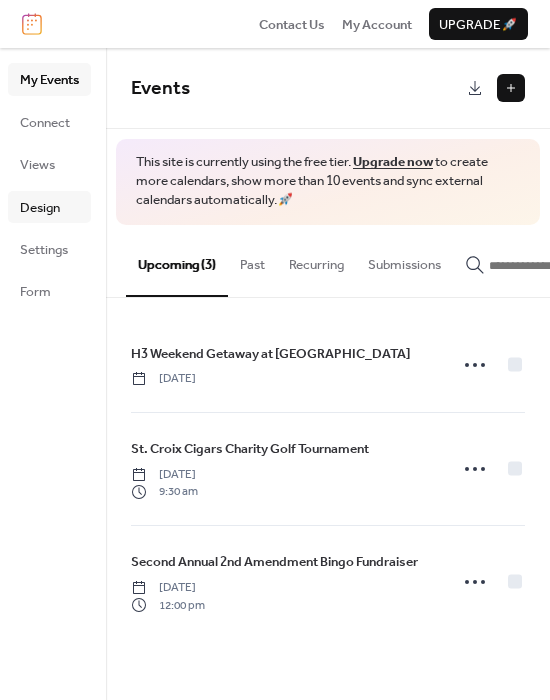 click on "Design" at bounding box center [40, 208] 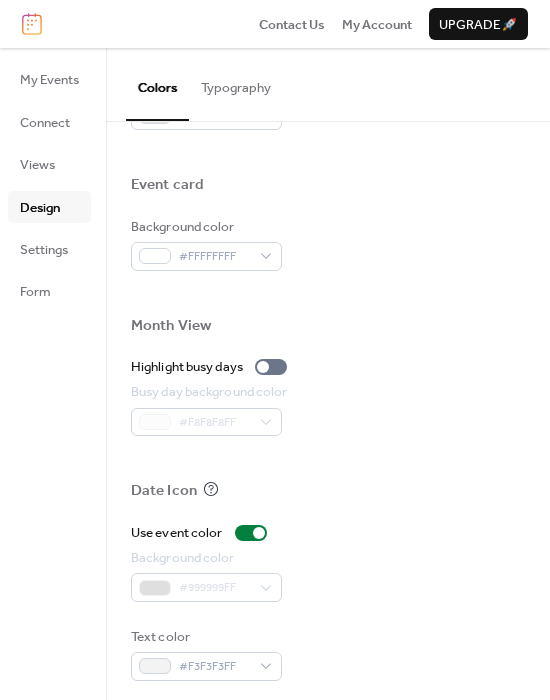 scroll, scrollTop: 953, scrollLeft: 0, axis: vertical 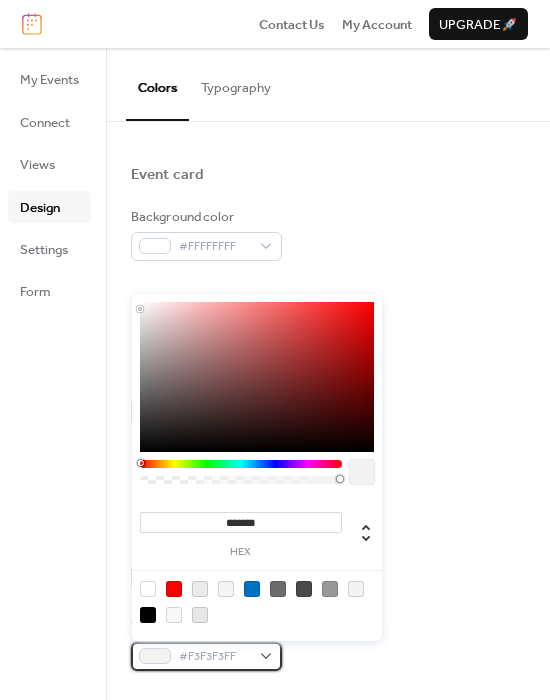 click on "#F3F3F3FF" at bounding box center [206, 656] 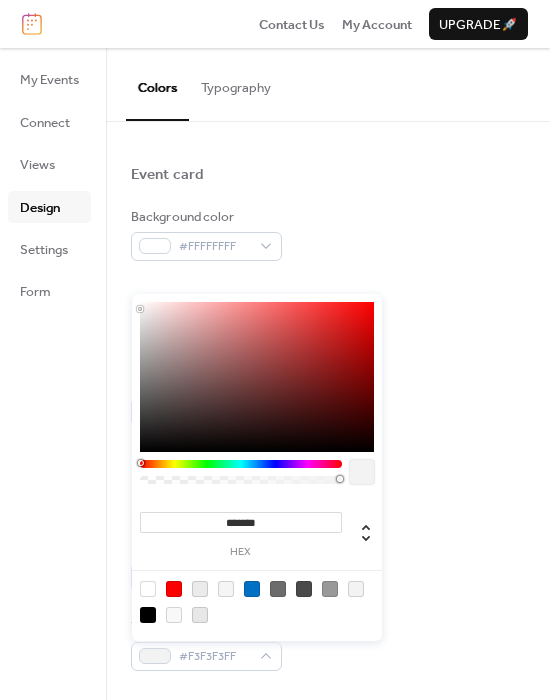 click at bounding box center (252, 589) 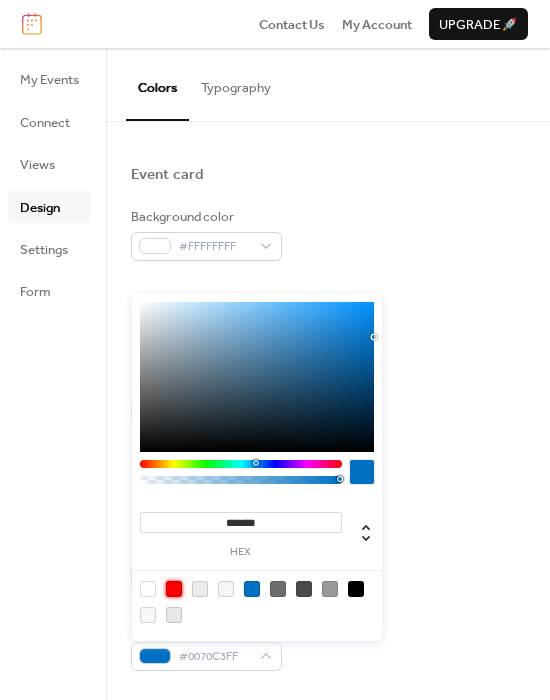 click at bounding box center [174, 589] 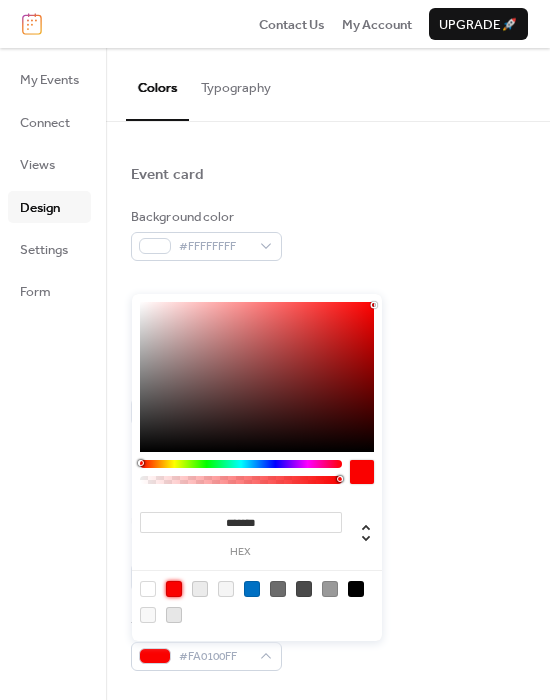 click on "Background color #FFFFFFFF" at bounding box center [328, 234] 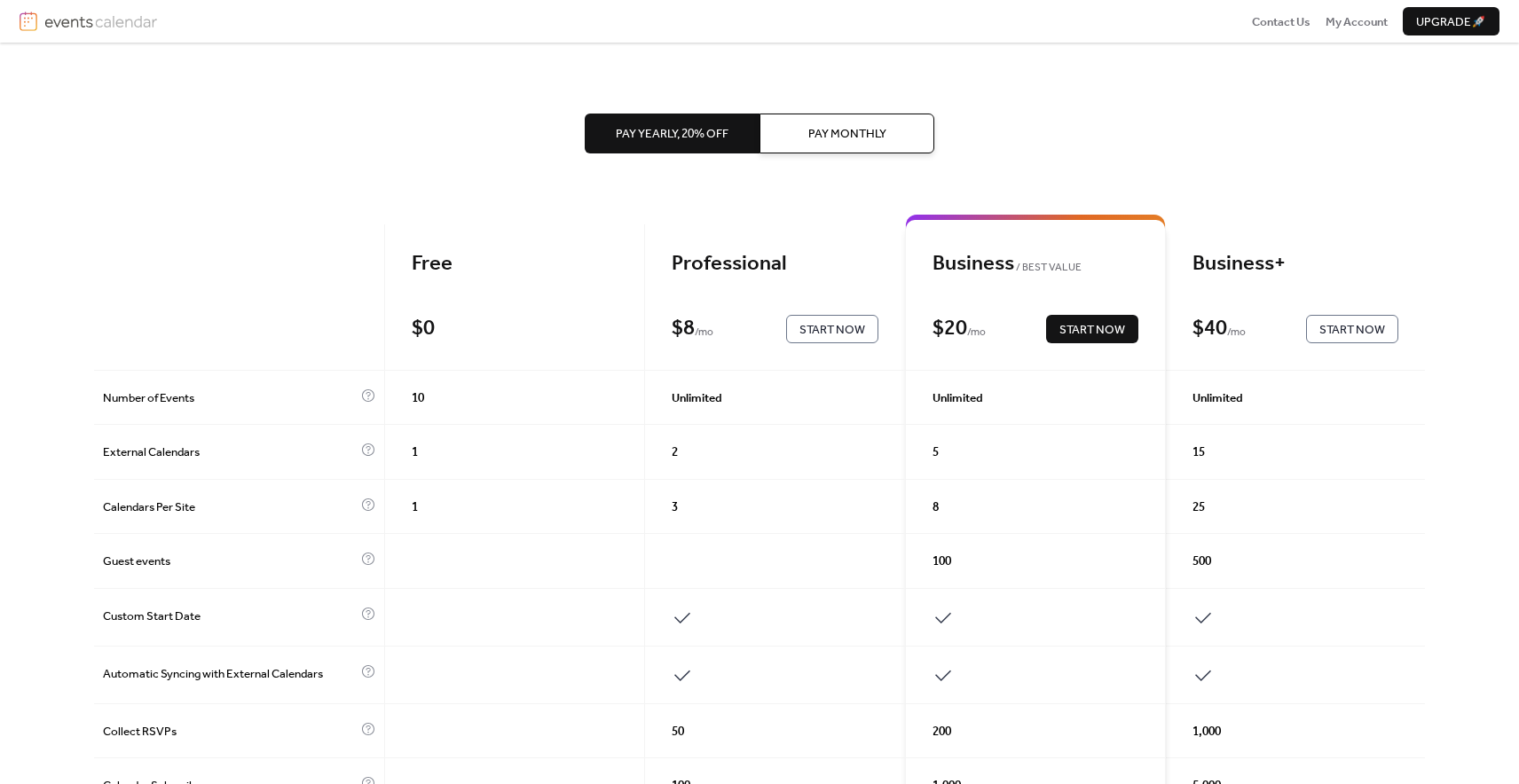 scroll, scrollTop: 0, scrollLeft: 0, axis: both 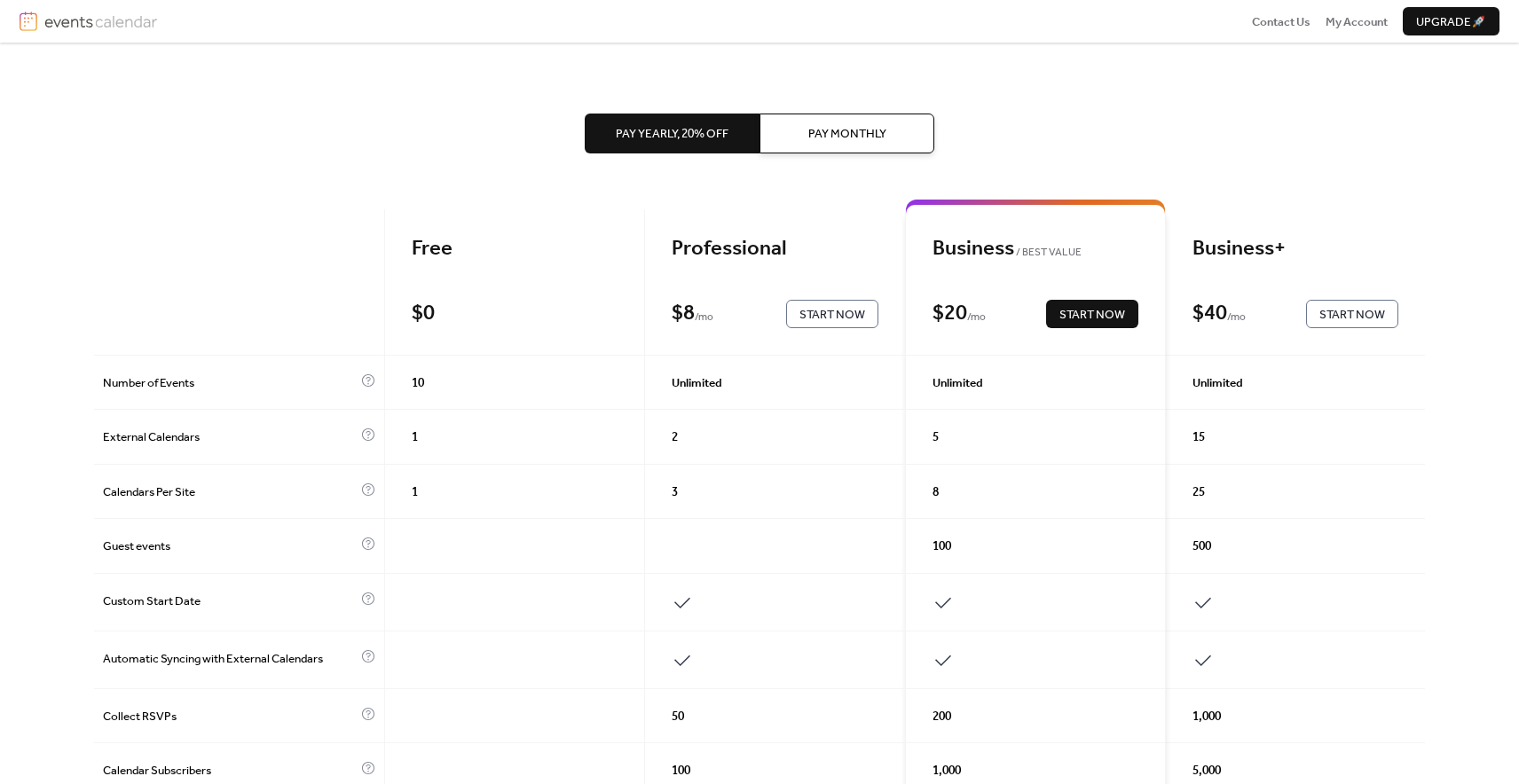 click on "Pay Monthly" at bounding box center (847, 134) 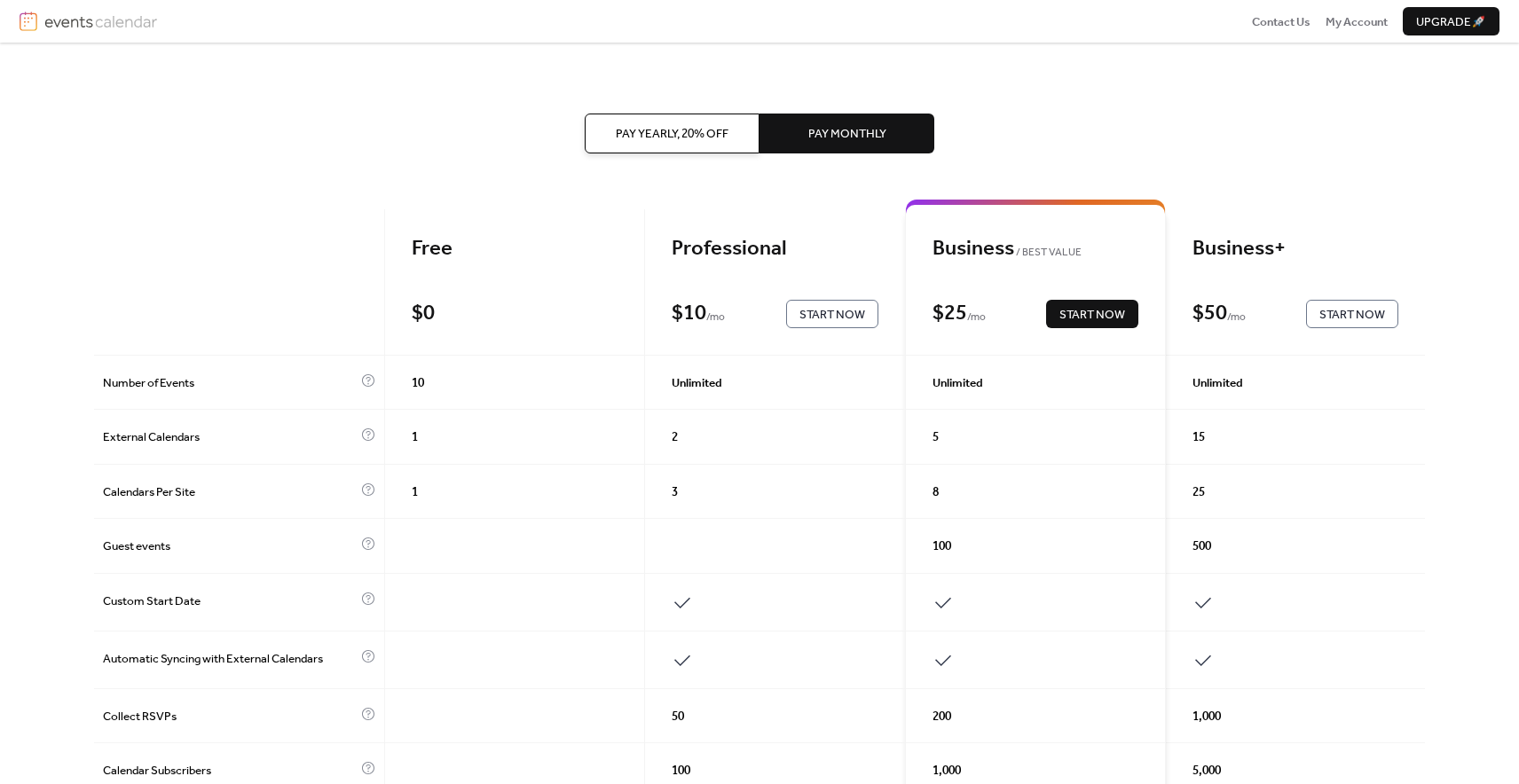 click on "Pay Yearly, 20% off" at bounding box center [672, 134] 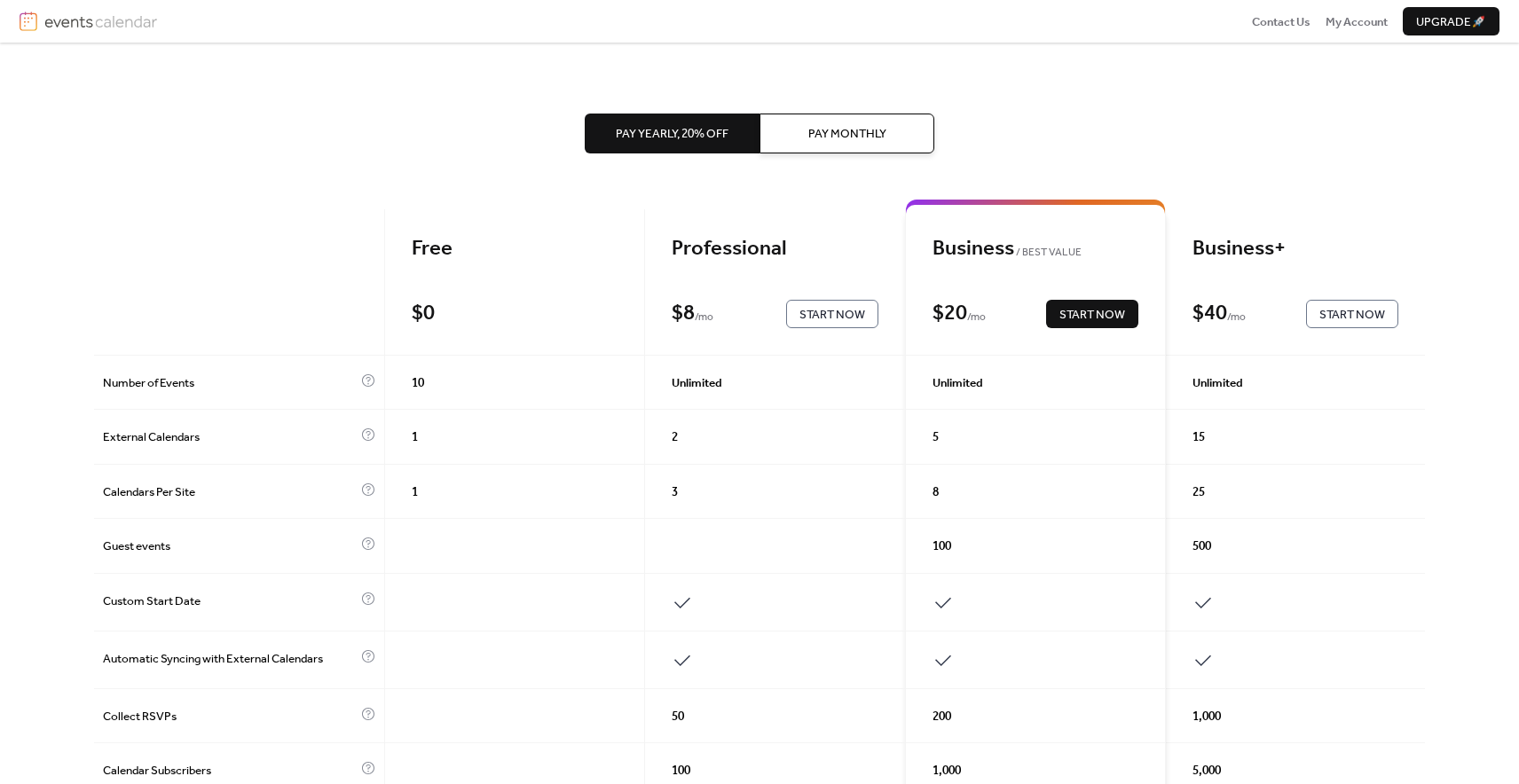 click on "Pay Monthly" at bounding box center (847, 134) 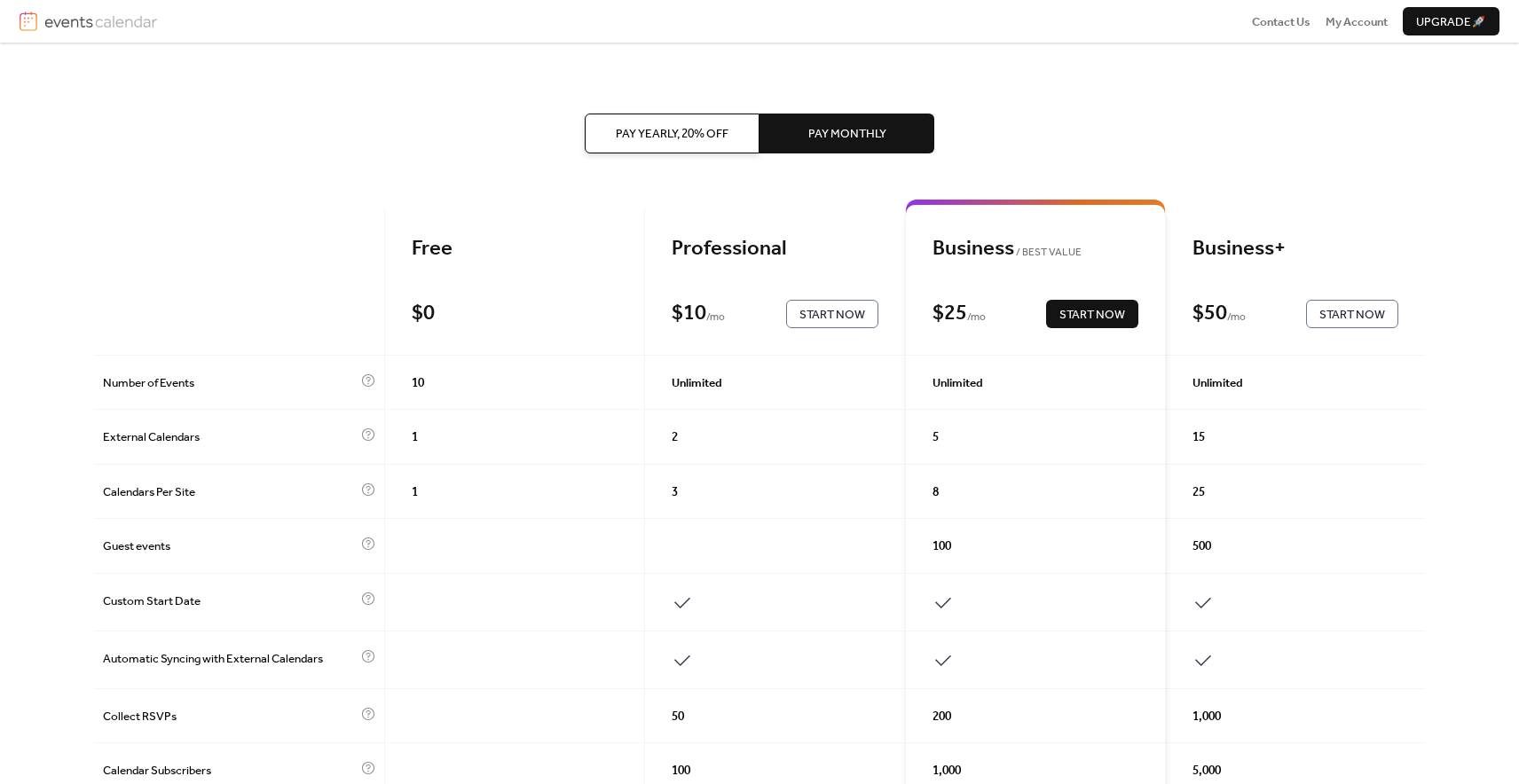 click on "Pay Yearly, 20% off" at bounding box center [672, 134] 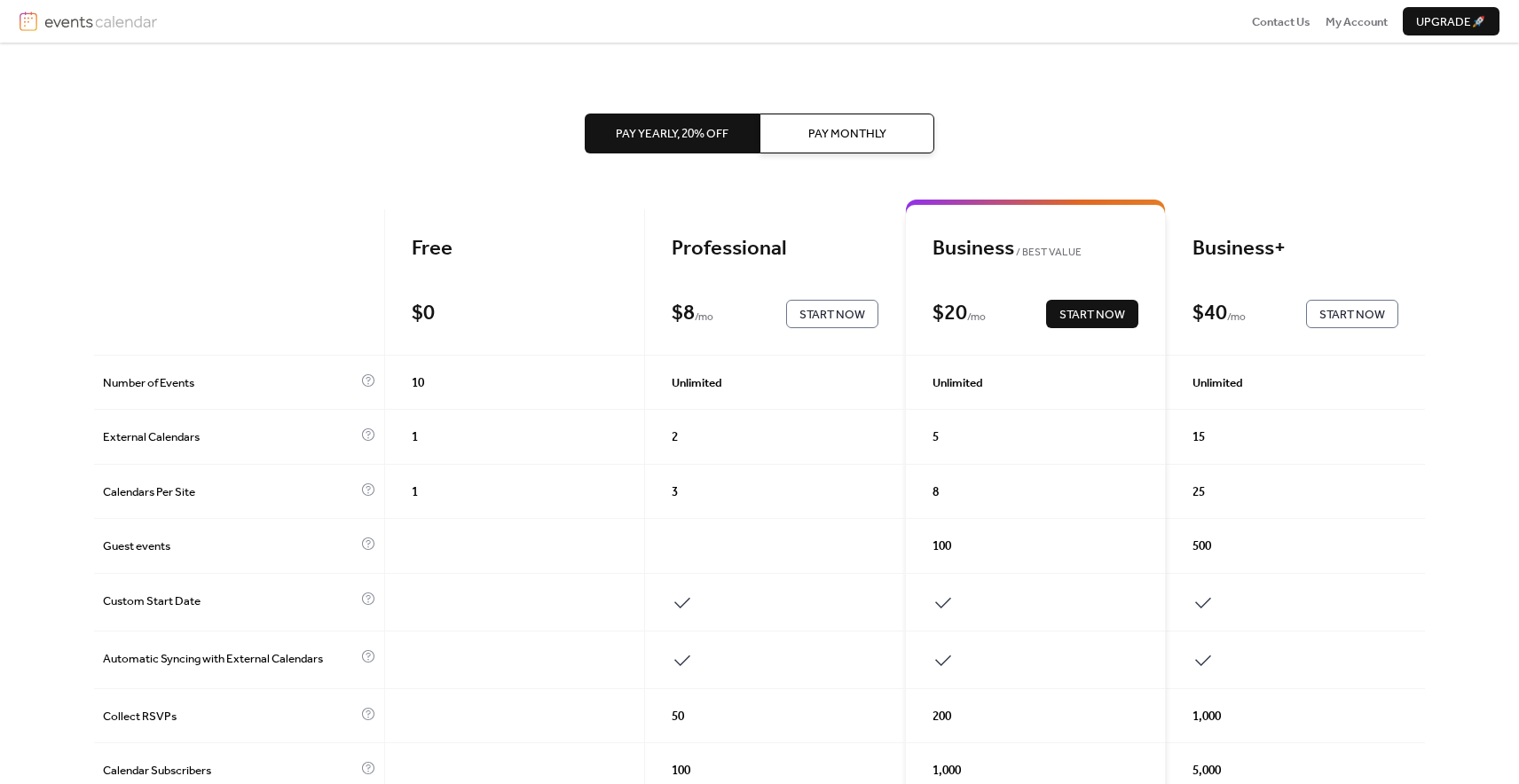 click on "Pay Monthly" at bounding box center [846, 133] 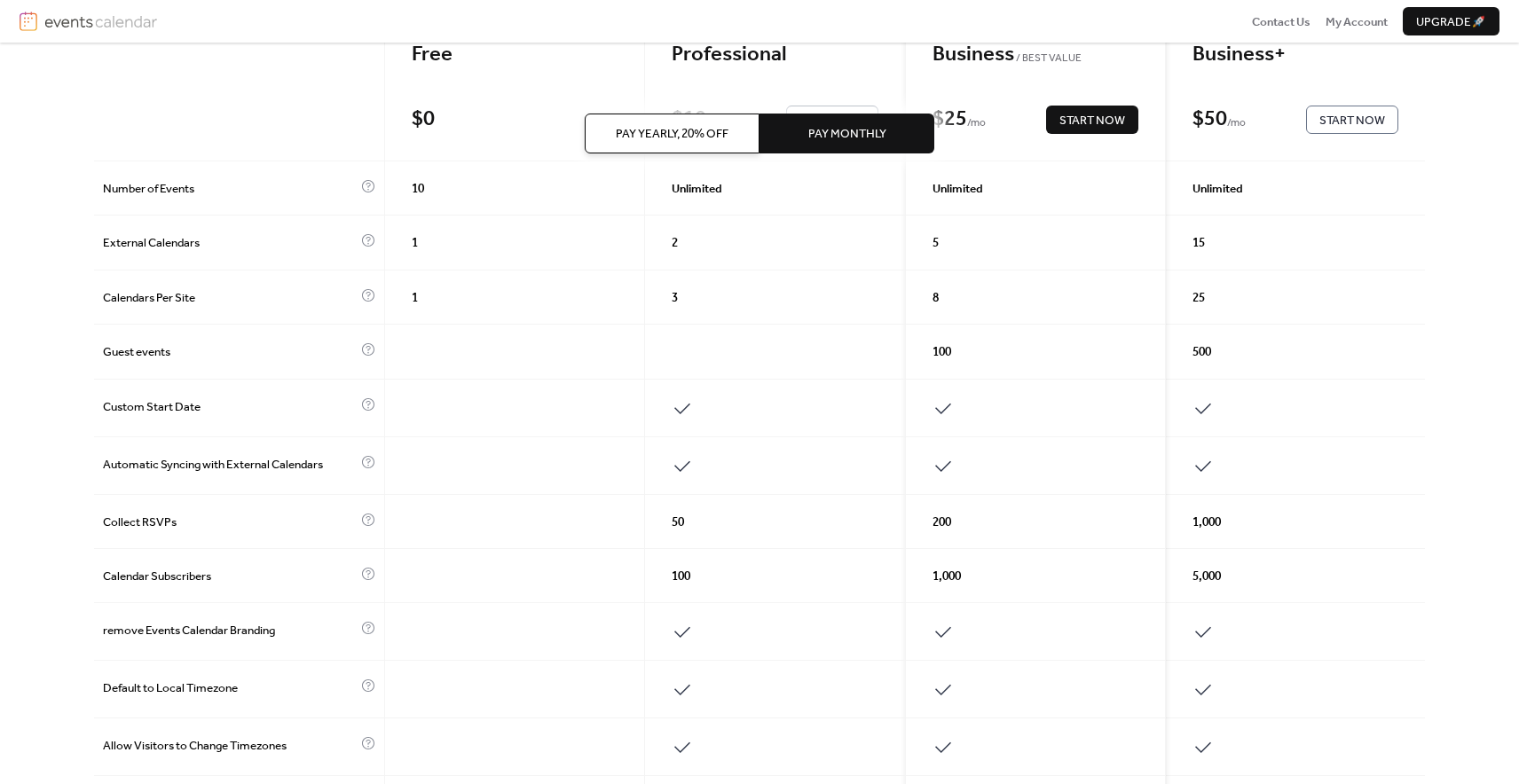 scroll, scrollTop: 210, scrollLeft: 0, axis: vertical 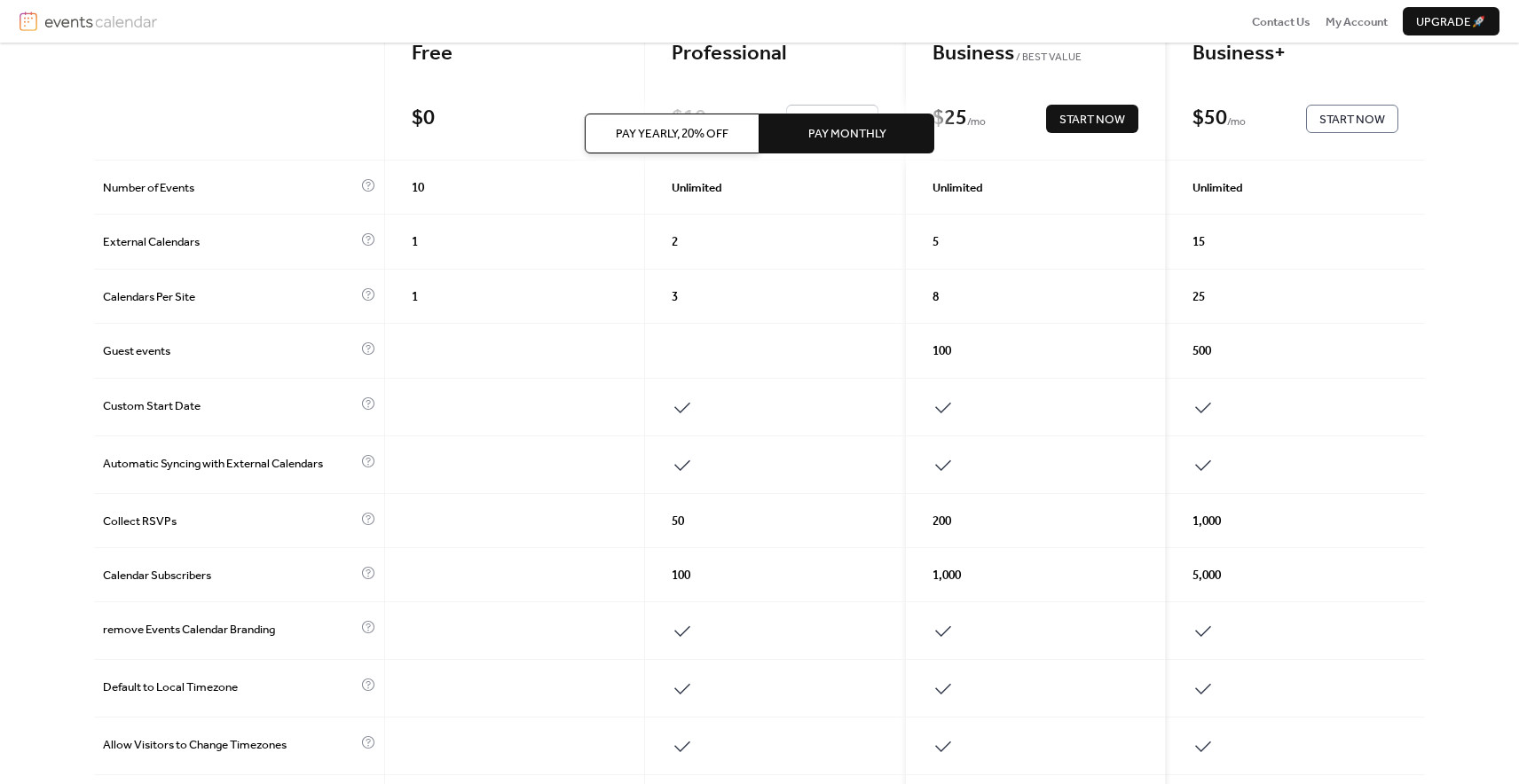 click on "Pay Yearly, 20% off" at bounding box center (672, 133) 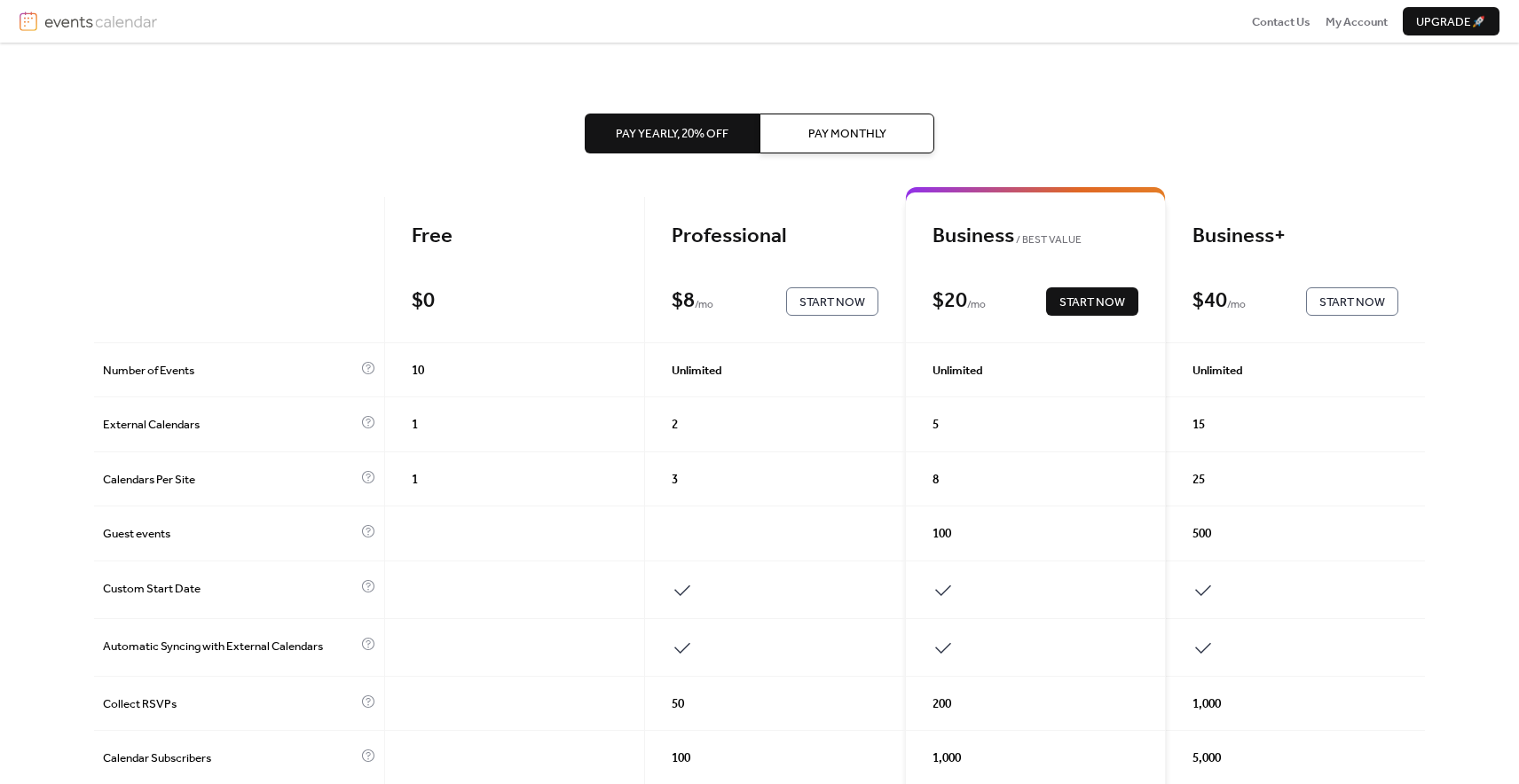 scroll, scrollTop: 0, scrollLeft: 0, axis: both 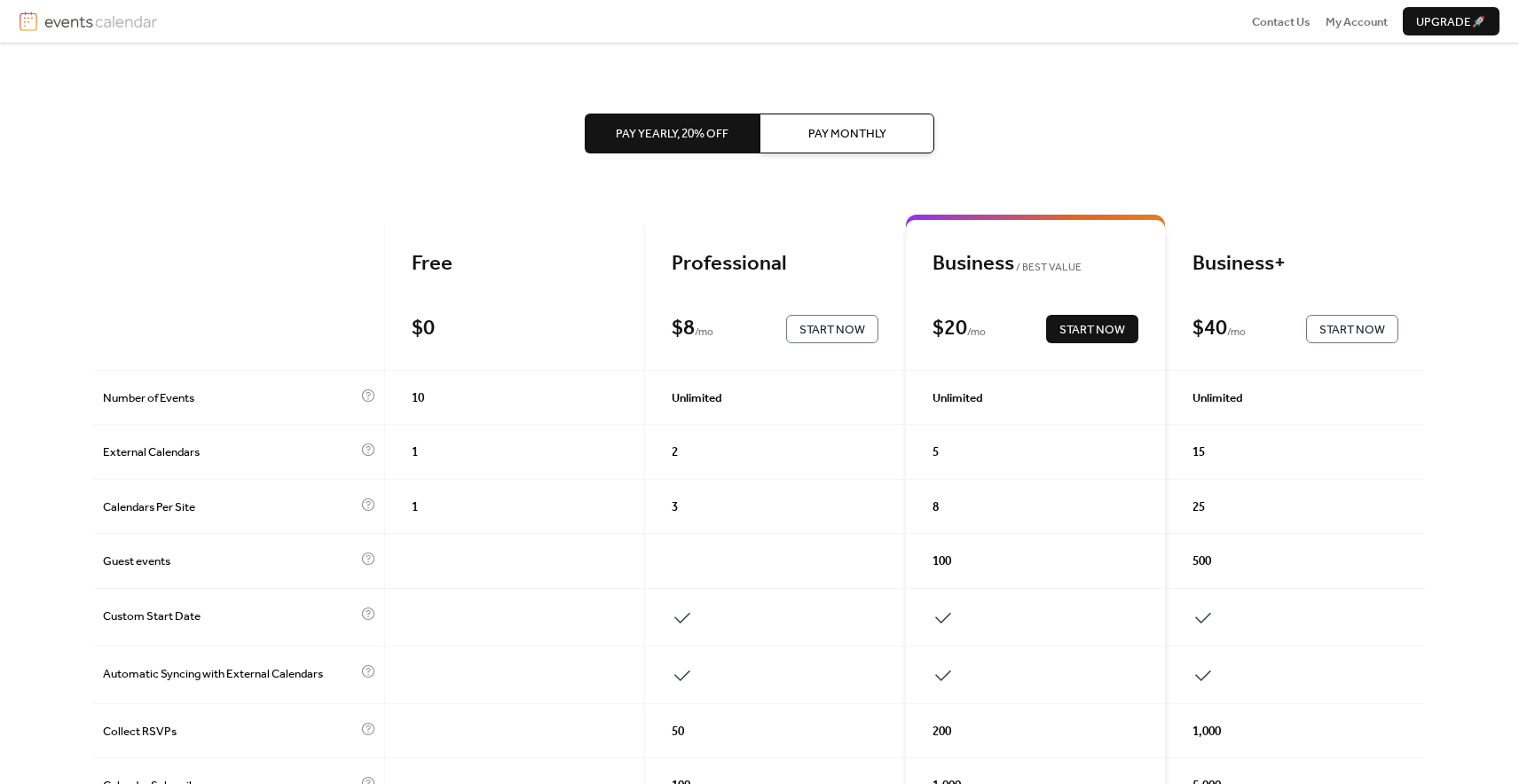 type 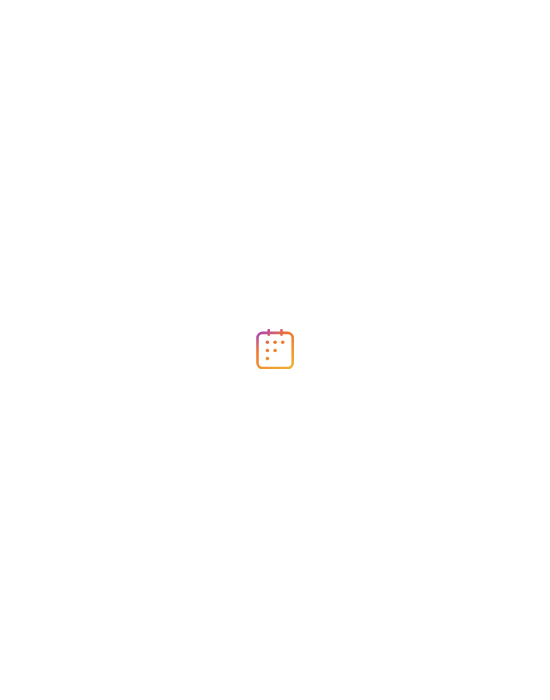 scroll, scrollTop: 0, scrollLeft: 0, axis: both 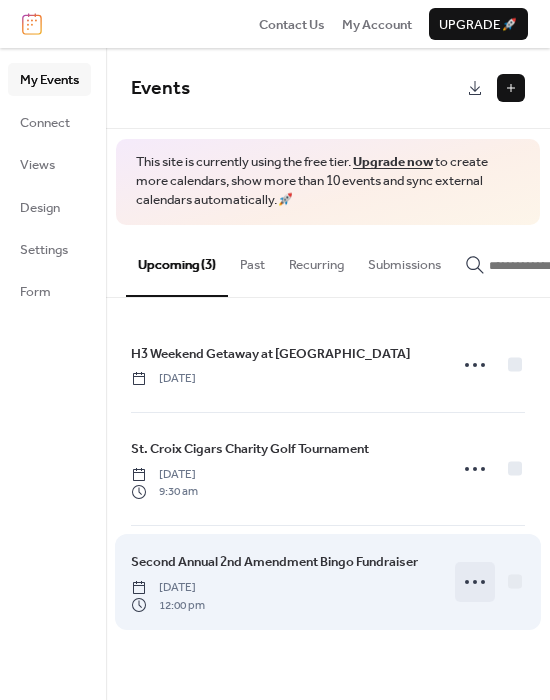 click 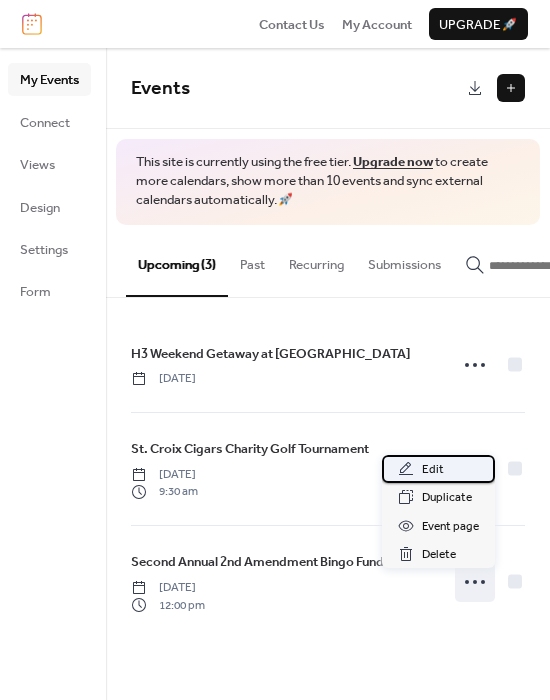 click on "Edit" at bounding box center [433, 470] 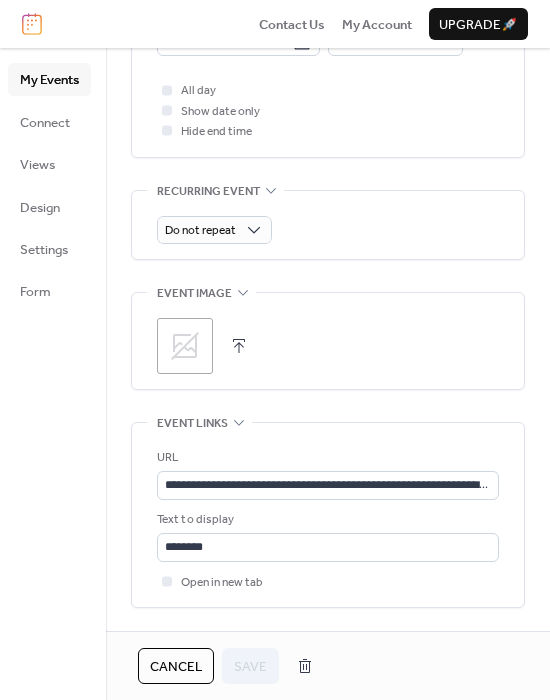 scroll, scrollTop: 820, scrollLeft: 0, axis: vertical 